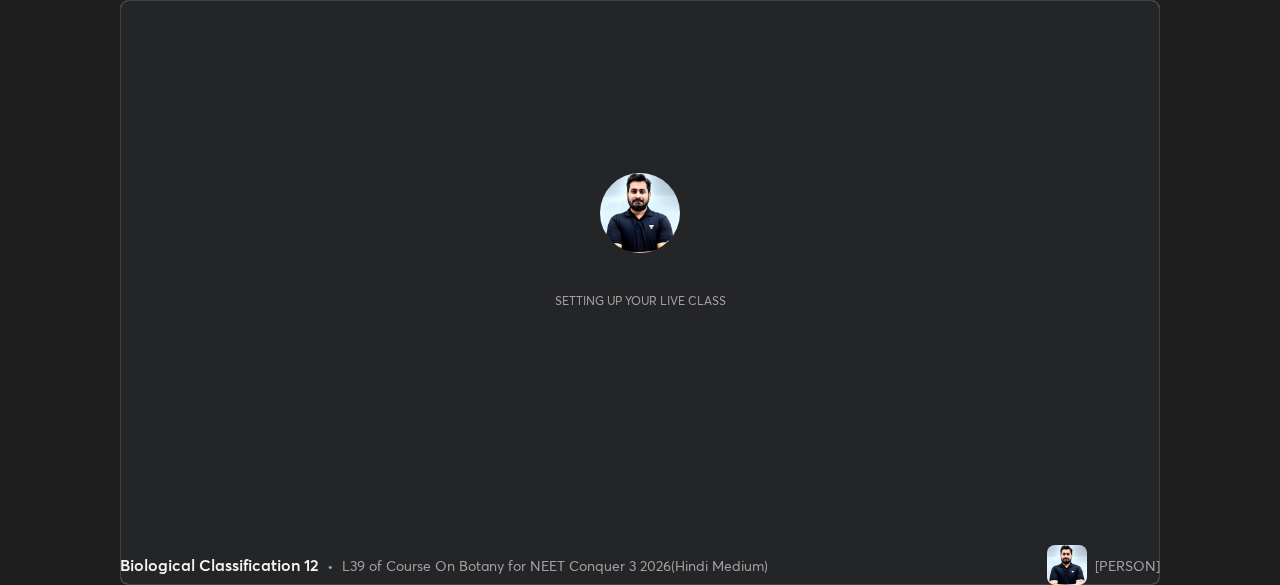 scroll, scrollTop: 0, scrollLeft: 0, axis: both 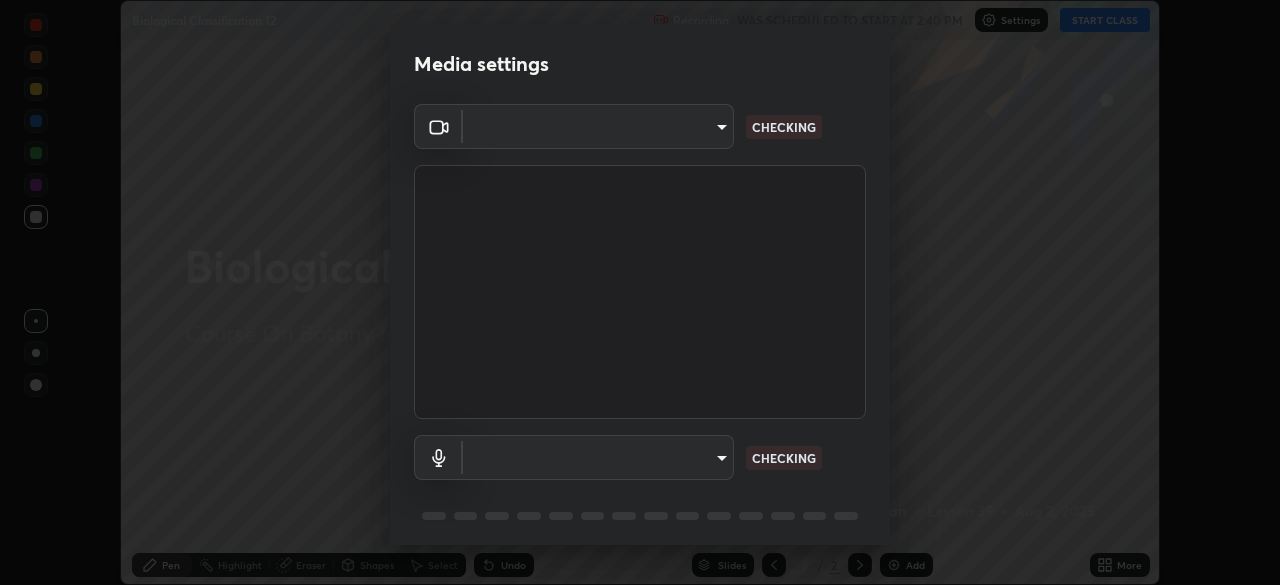 type on "434497d134e022bfe69f56caa8aa94ca7390994208081c595a03479da225093f" 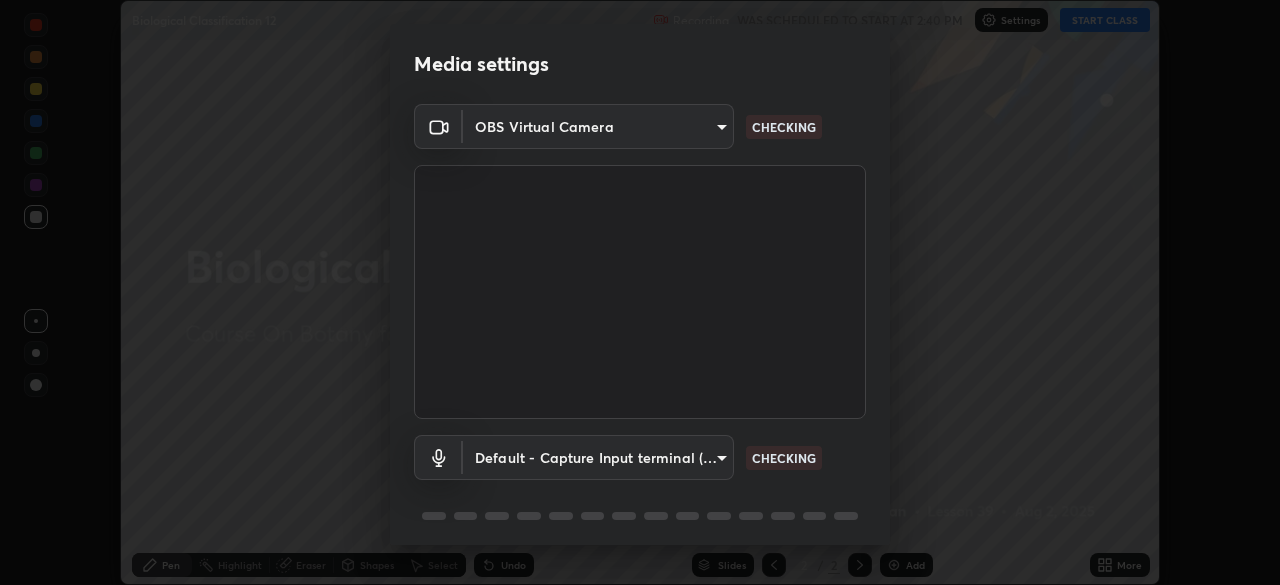 click on "Erase all Biological Classification 12 Recording WAS SCHEDULED TO START AT  2:40 PM Settings START CLASS Setting up your live class Biological Classification 12 • L39 of Course On Botany for NEET Conquer 3 2026(Hindi Medium) [PERSON] Pen Highlight Eraser Shapes Select Undo Slides 2 / 2 Add More No doubts shared Encourage your learners to ask a doubt for better clarity Report an issue Reason for reporting Buffering Chat not working Audio - Video sync issue Educator video quality low ​ Attach an image Report Media settings OBS Virtual Camera 434497d134e022bfe69f56caa8aa94ca7390994208081c595a03479da225093f CHECKING Default - Capture Input terminal (Digital Array MIC) default CHECKING 1 / 5 Next" at bounding box center [640, 292] 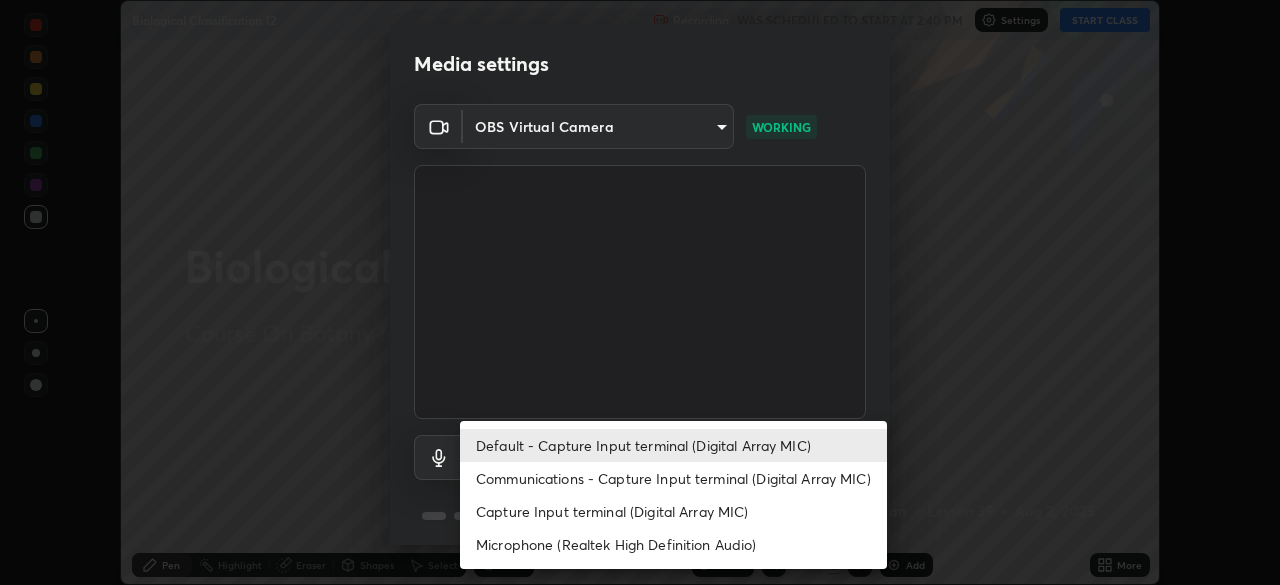 click on "Communications - Capture Input terminal (Digital Array MIC)" at bounding box center [673, 478] 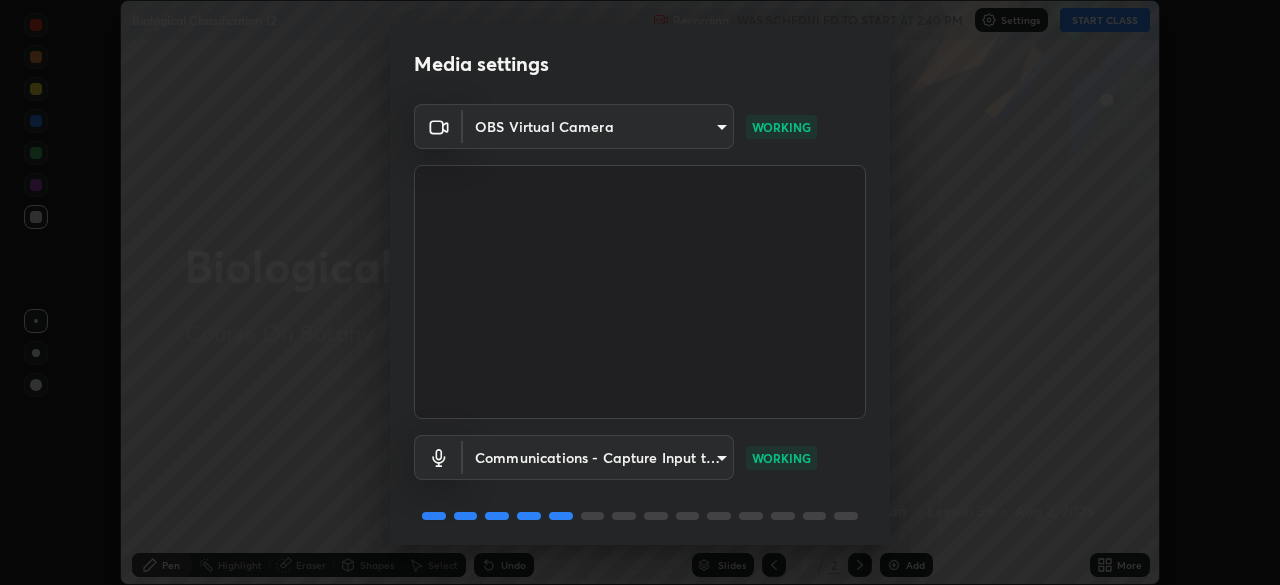 scroll, scrollTop: 71, scrollLeft: 0, axis: vertical 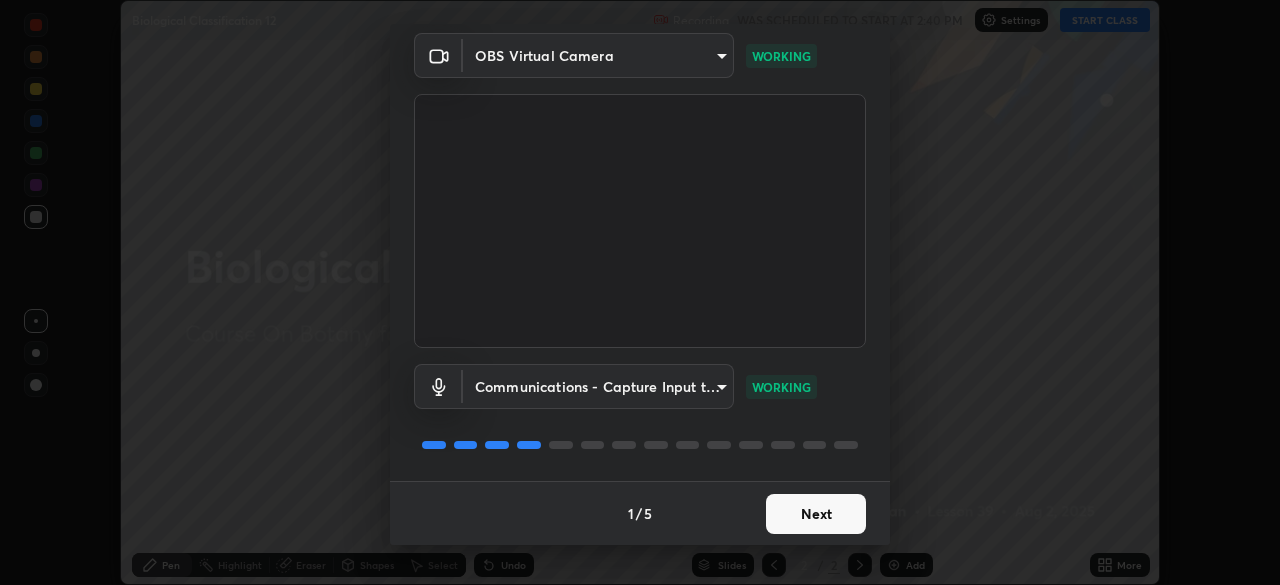 click on "Next" at bounding box center [816, 514] 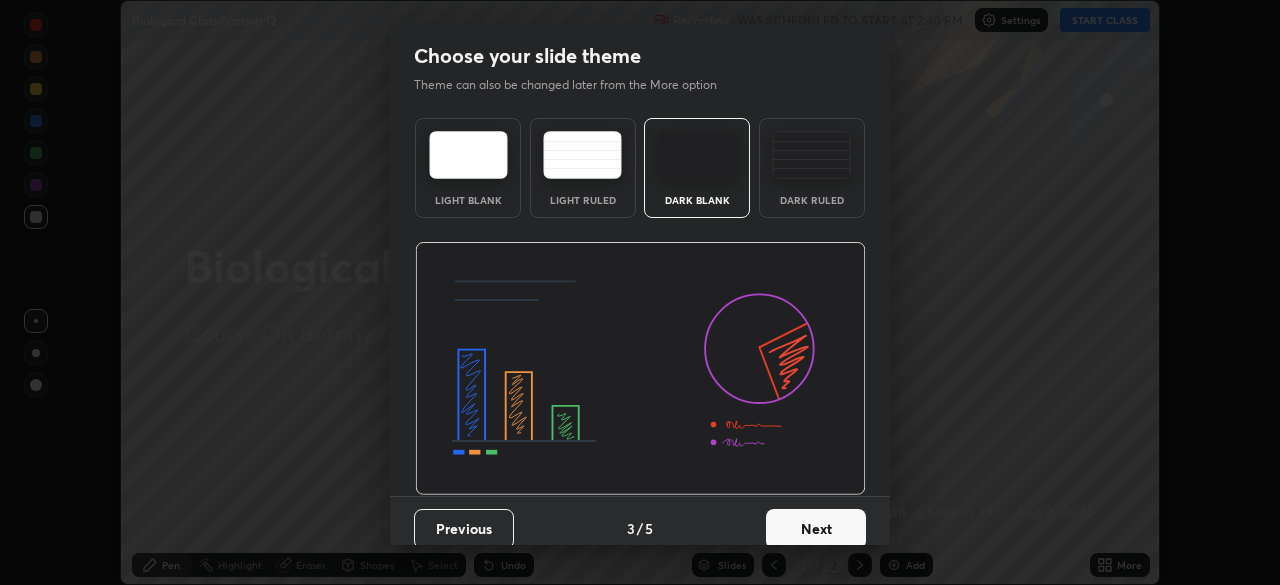 click on "Next" at bounding box center [816, 529] 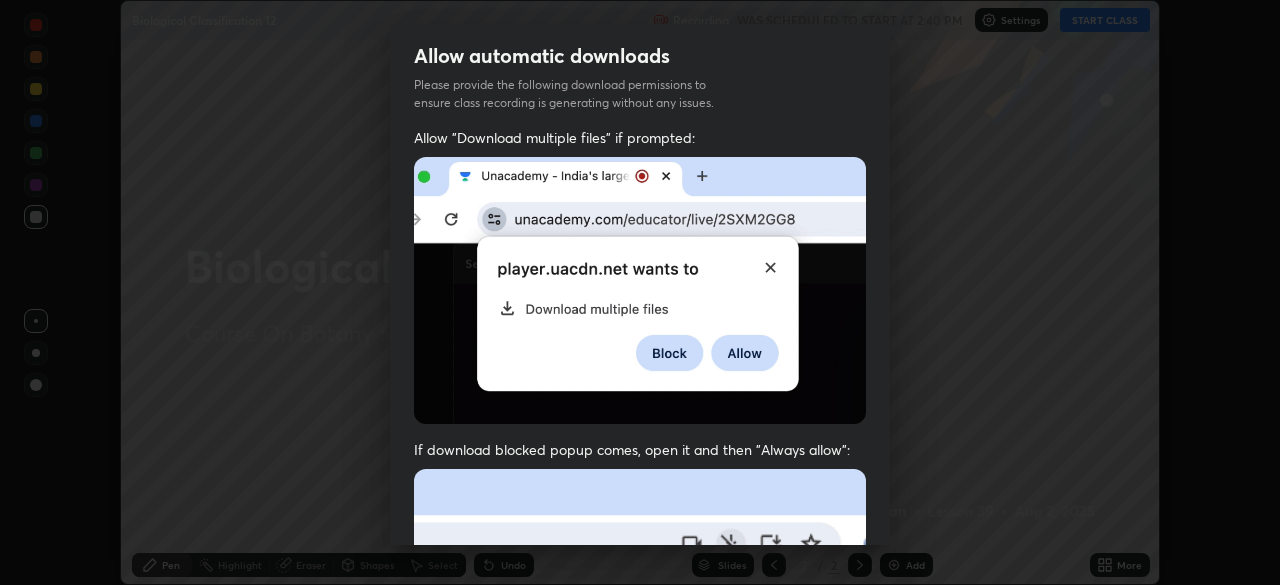 click at bounding box center [640, 687] 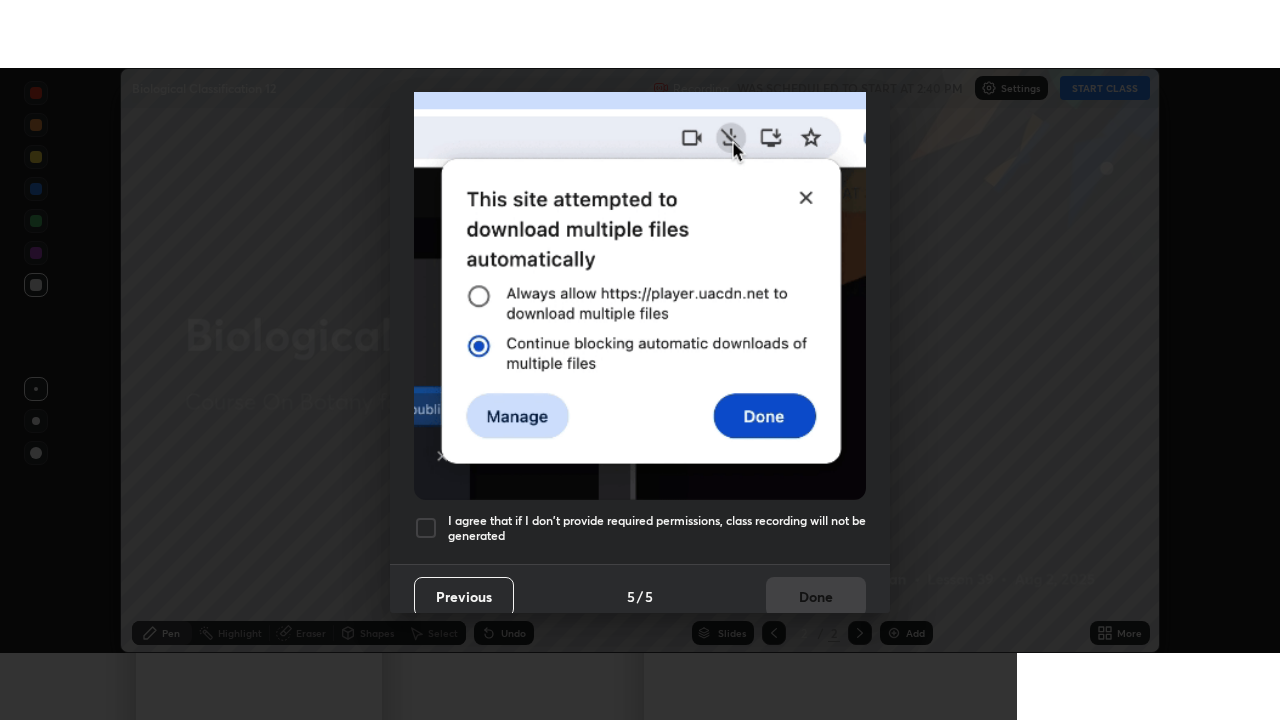 scroll, scrollTop: 479, scrollLeft: 0, axis: vertical 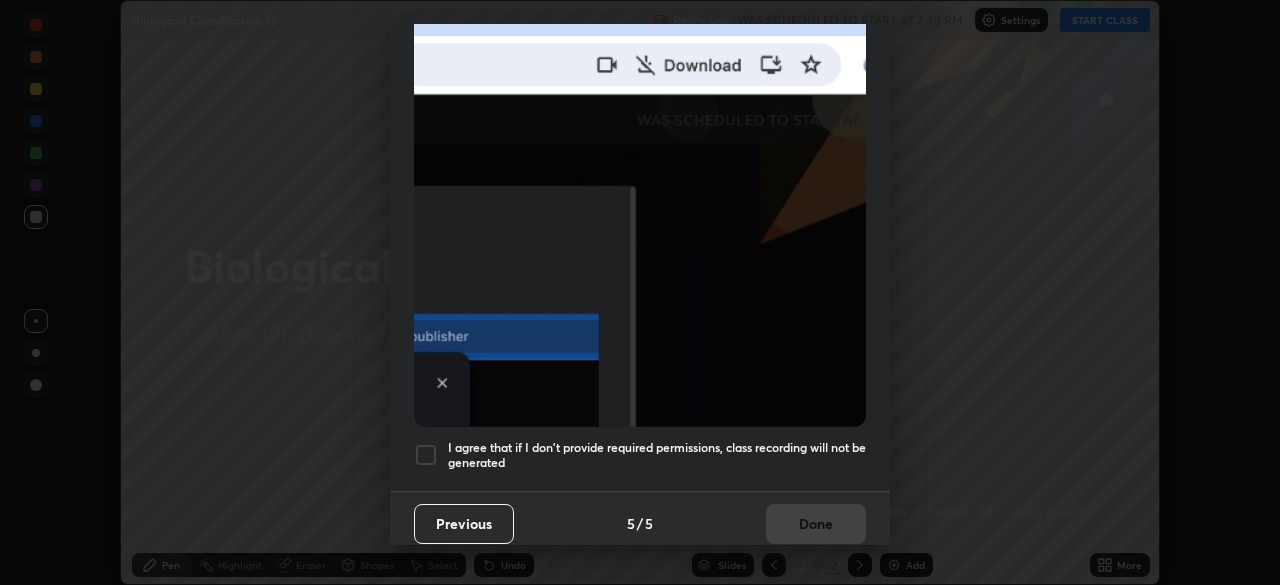 click on "I agree that if I don't provide required permissions, class recording will not be generated" at bounding box center [657, 455] 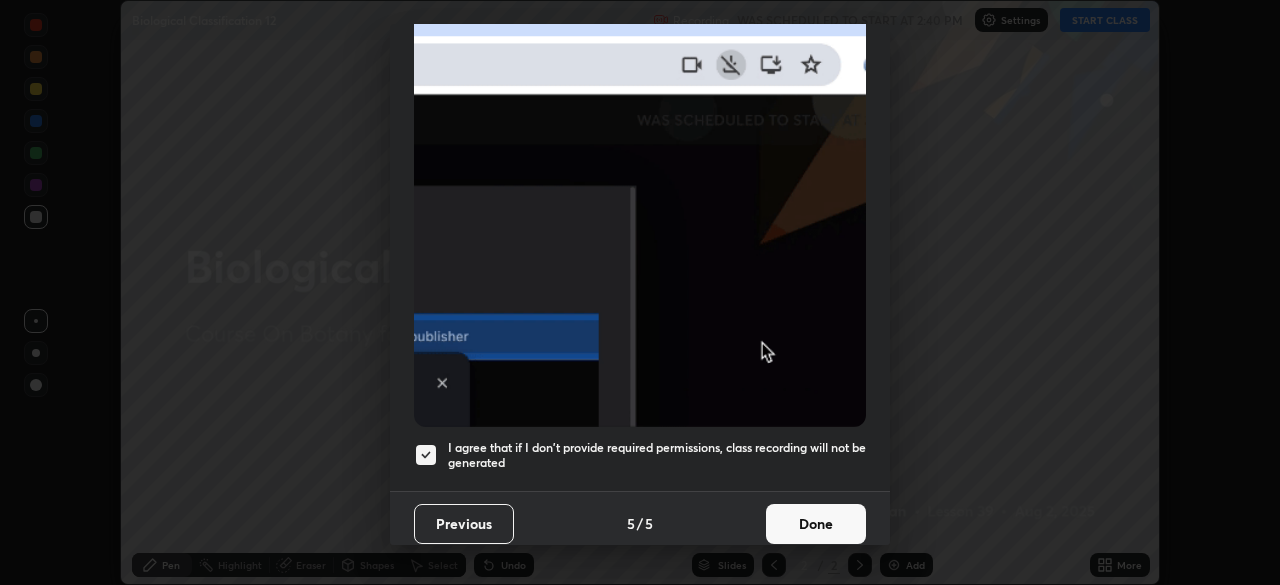 click on "Done" at bounding box center (816, 524) 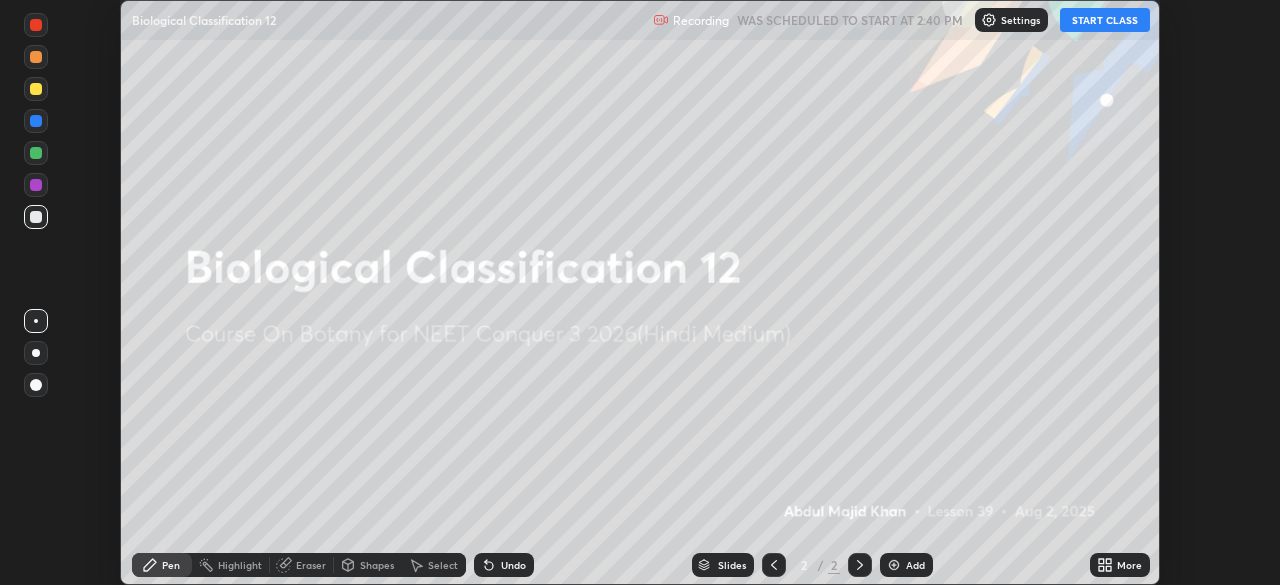 click on "START CLASS" at bounding box center (1105, 20) 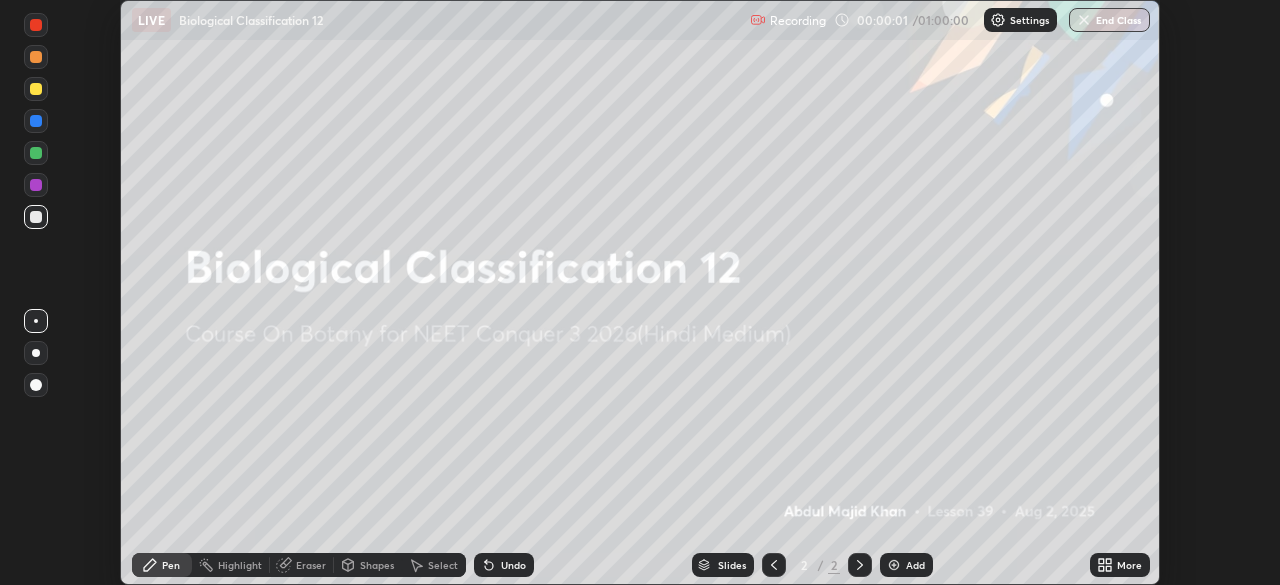 click 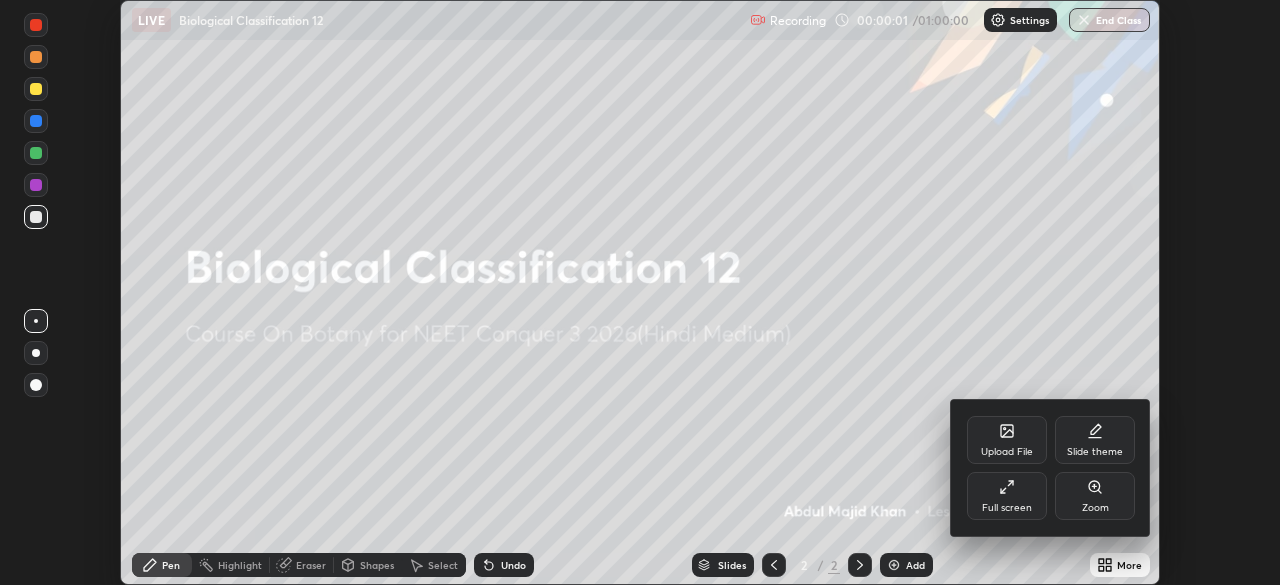 click on "Full screen" at bounding box center [1007, 508] 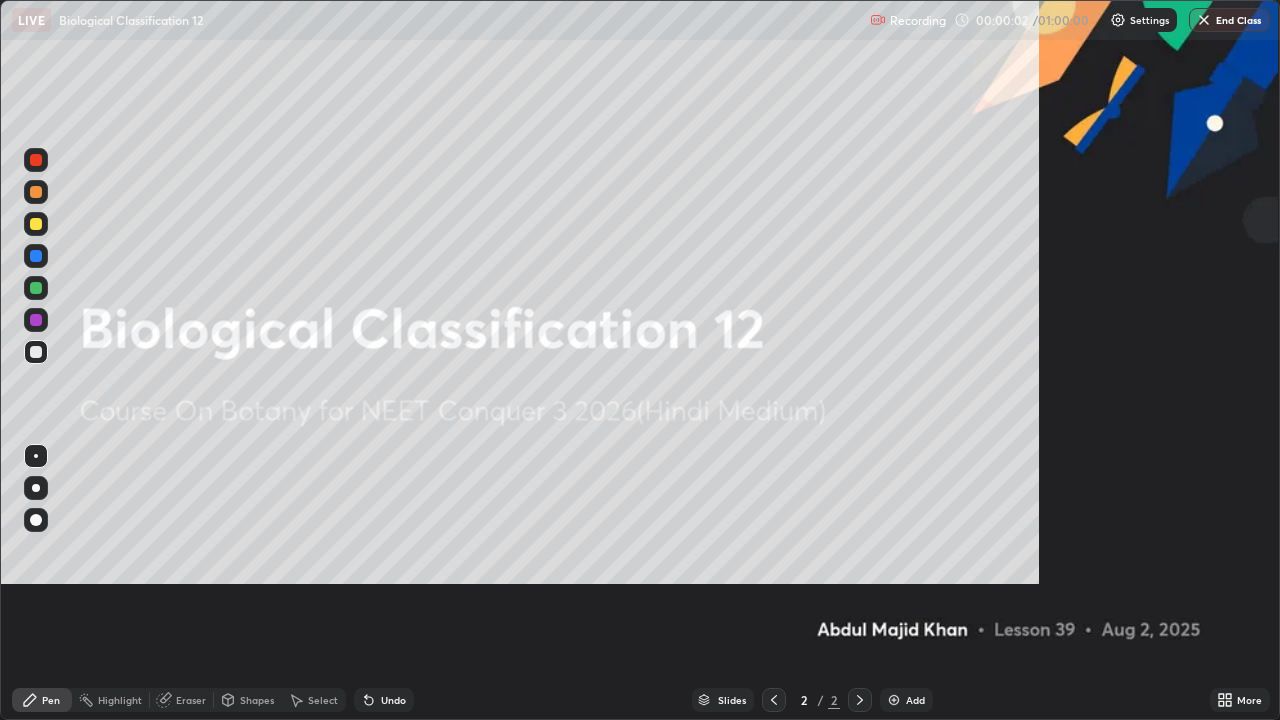 scroll, scrollTop: 99280, scrollLeft: 98720, axis: both 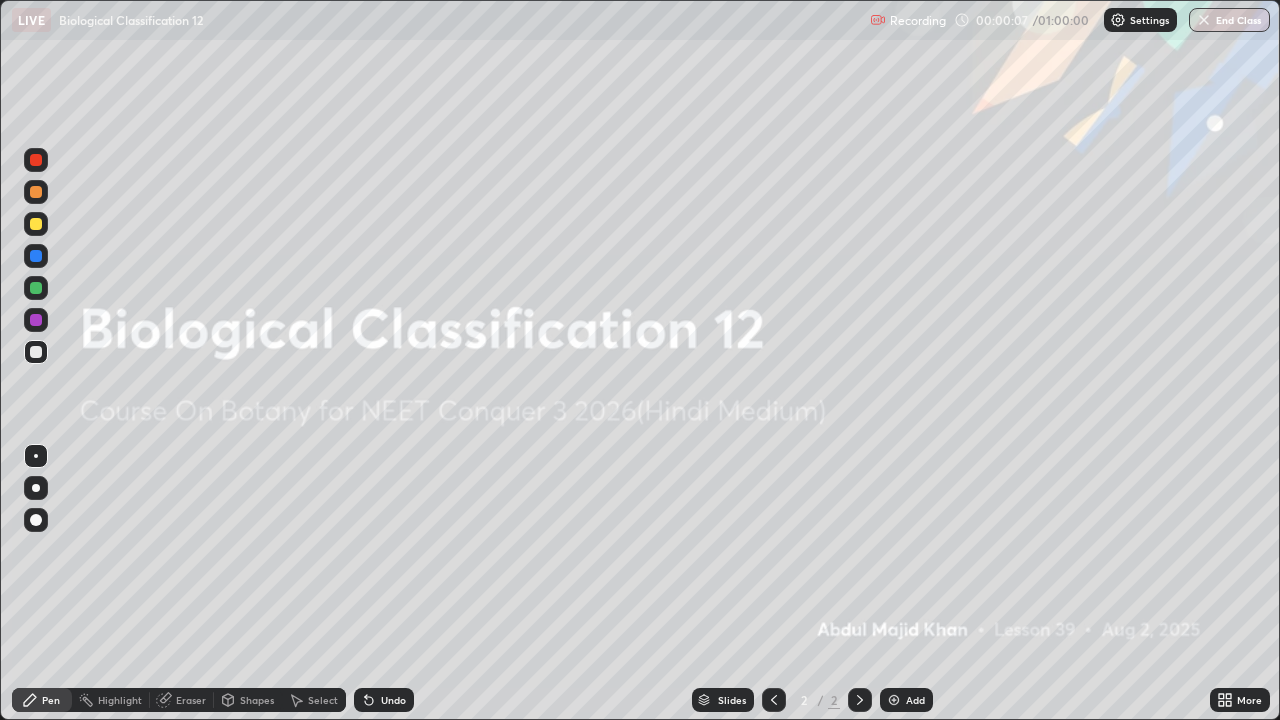 click on "Slides 2 / 2 Add" at bounding box center (812, 700) 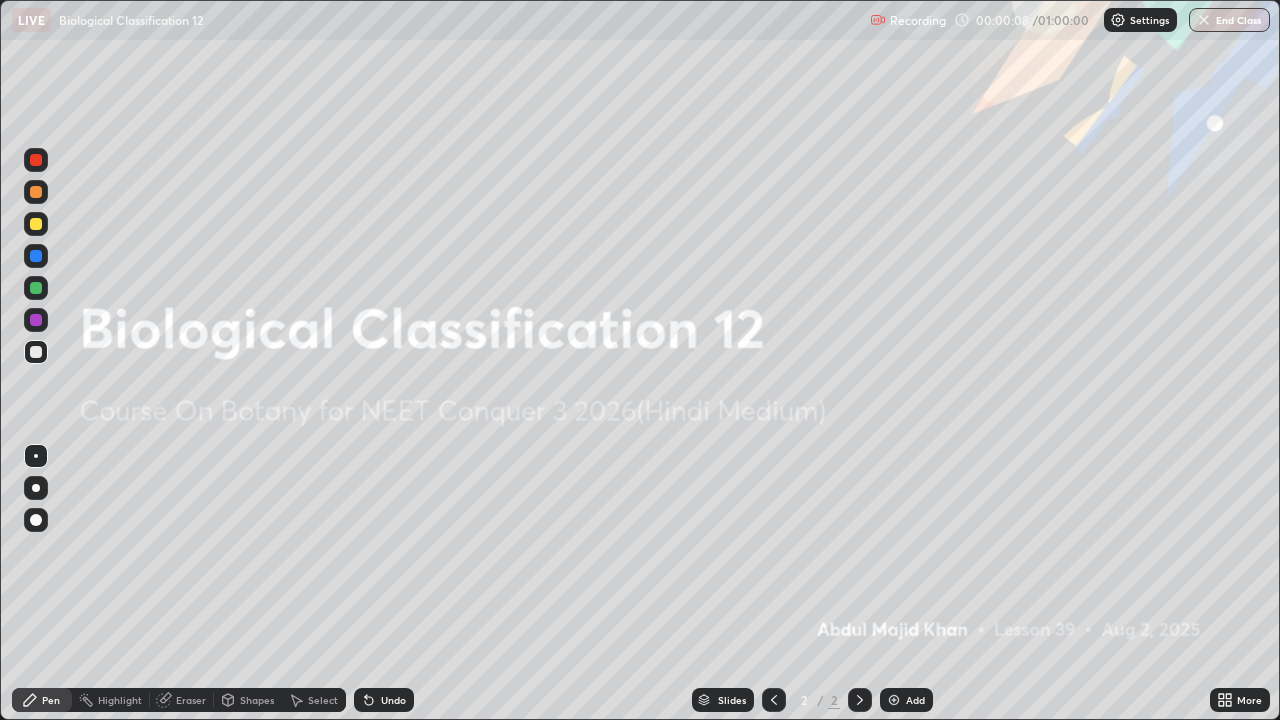 click on "Add" at bounding box center (915, 700) 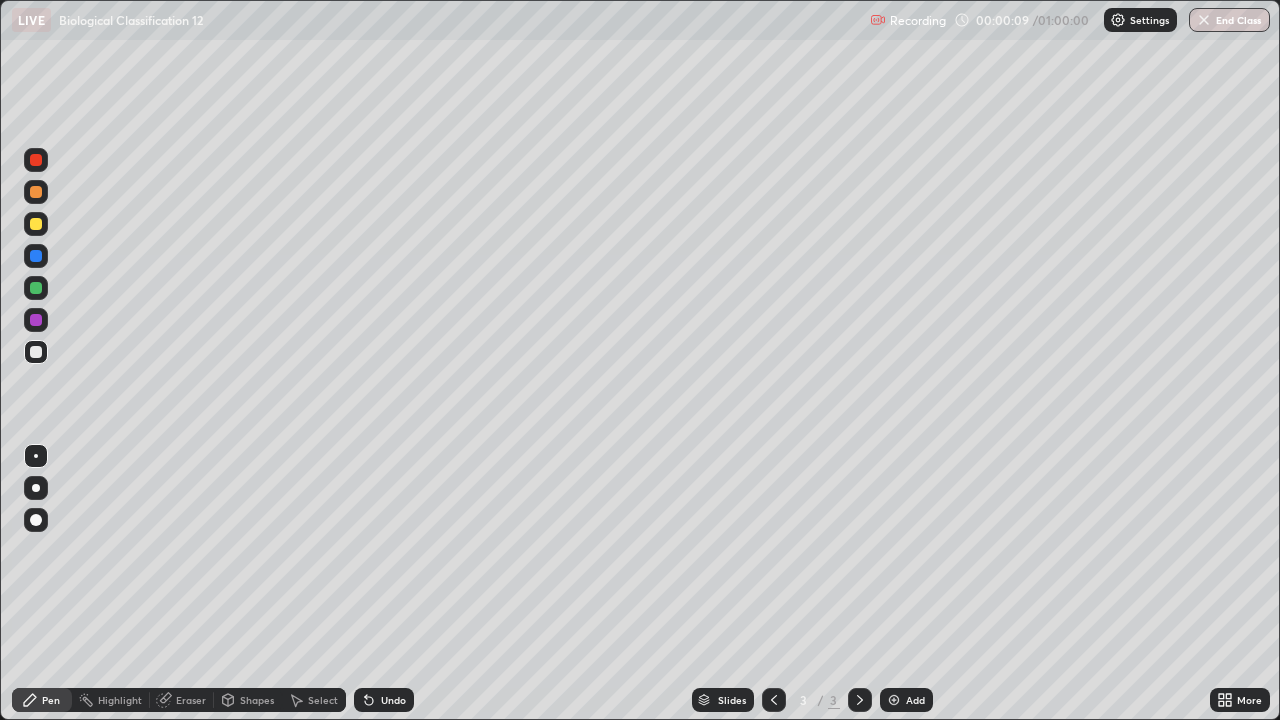 click at bounding box center (36, 488) 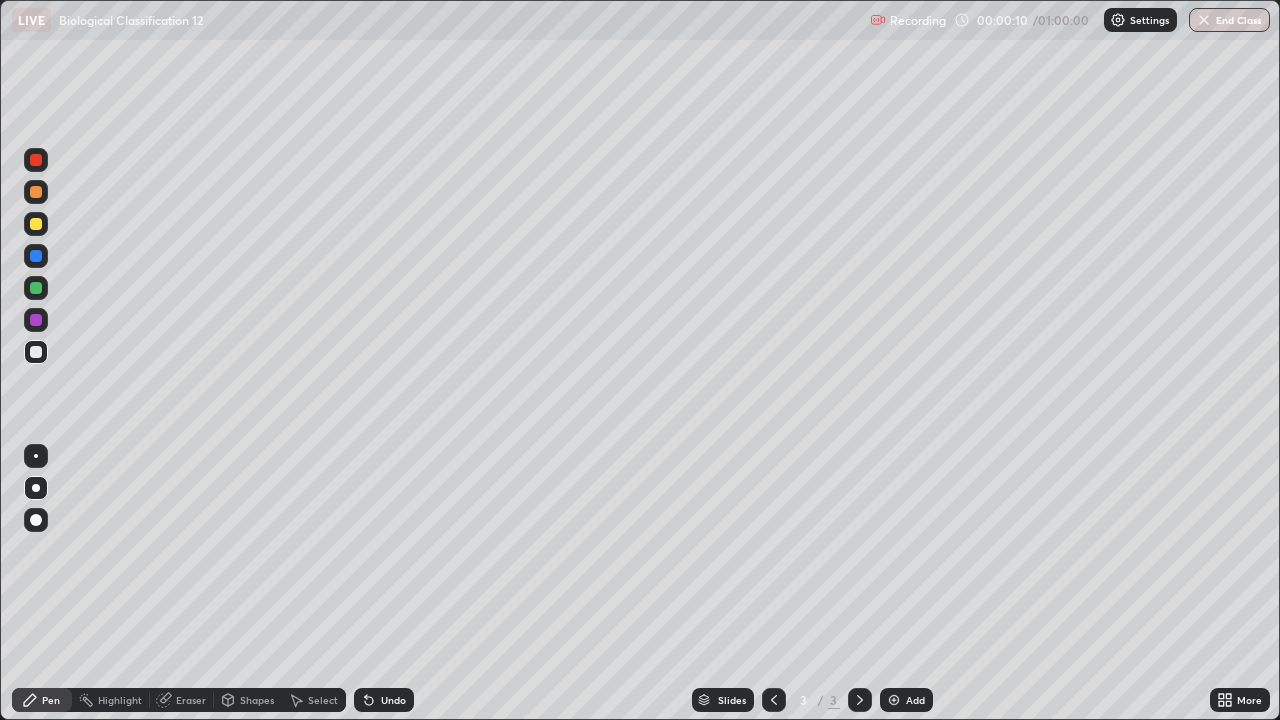 click at bounding box center [36, 224] 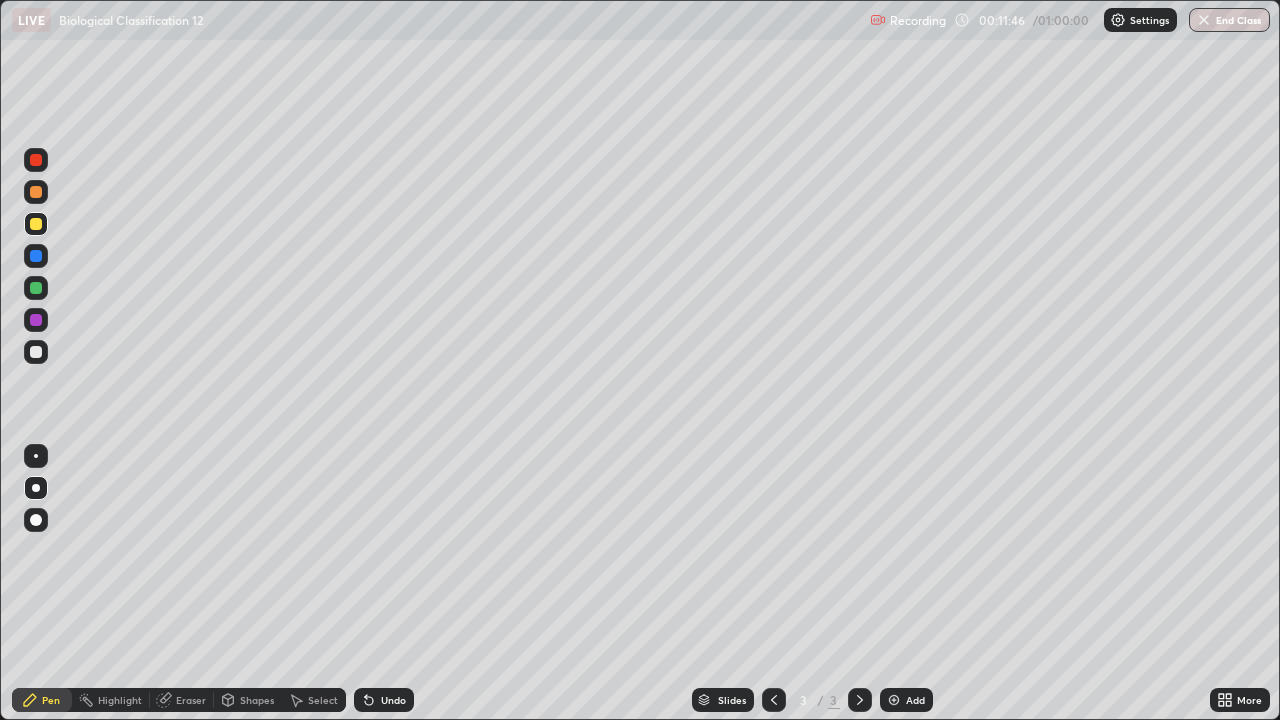 click at bounding box center (36, 224) 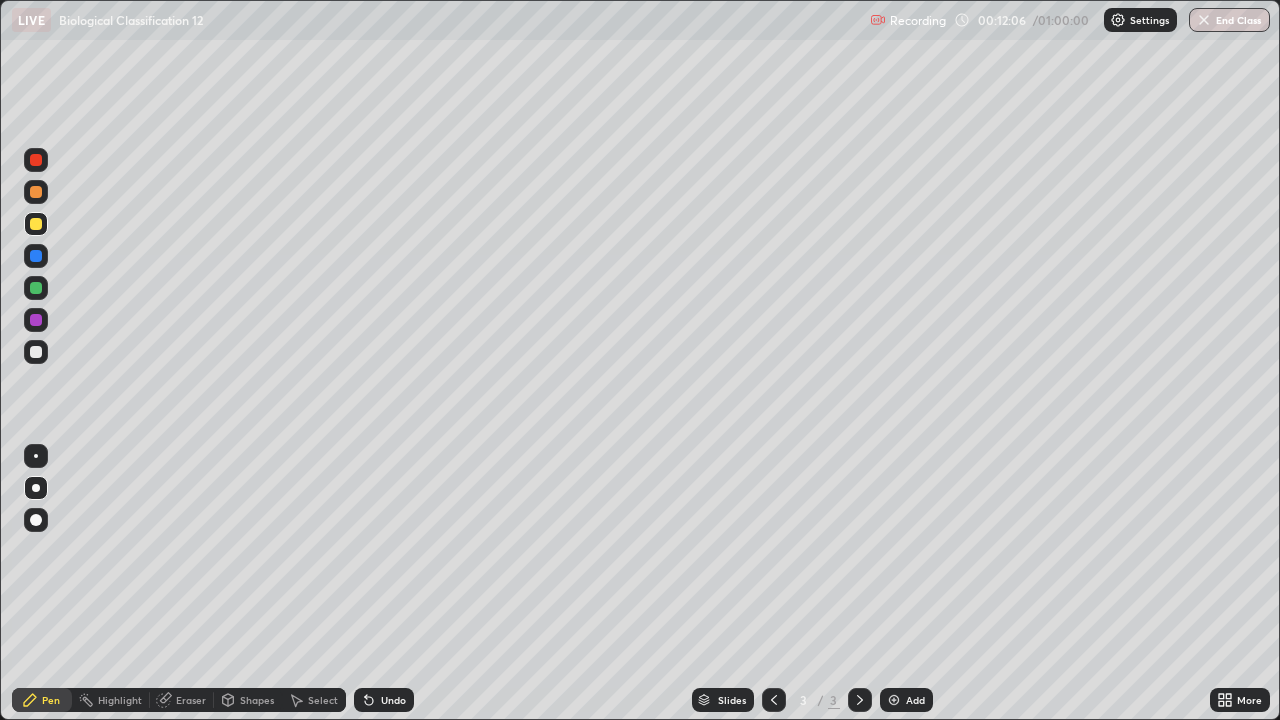 click at bounding box center (36, 352) 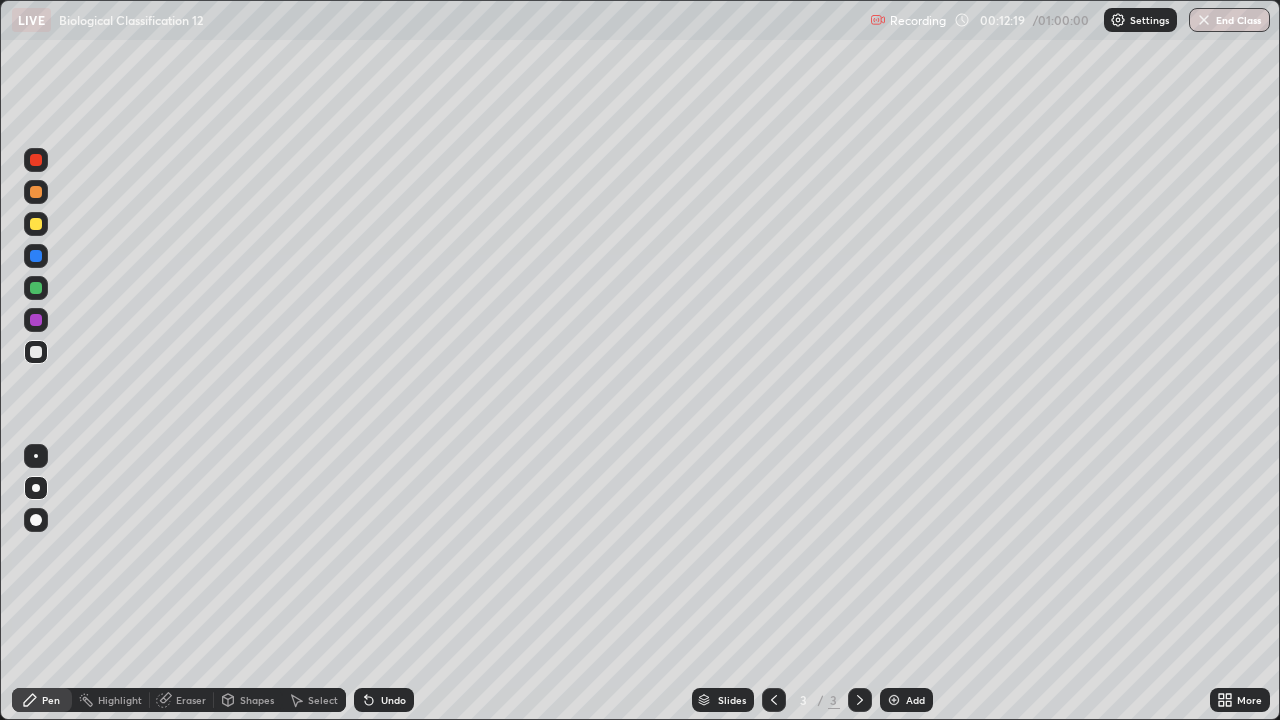 click on "Undo" at bounding box center (384, 700) 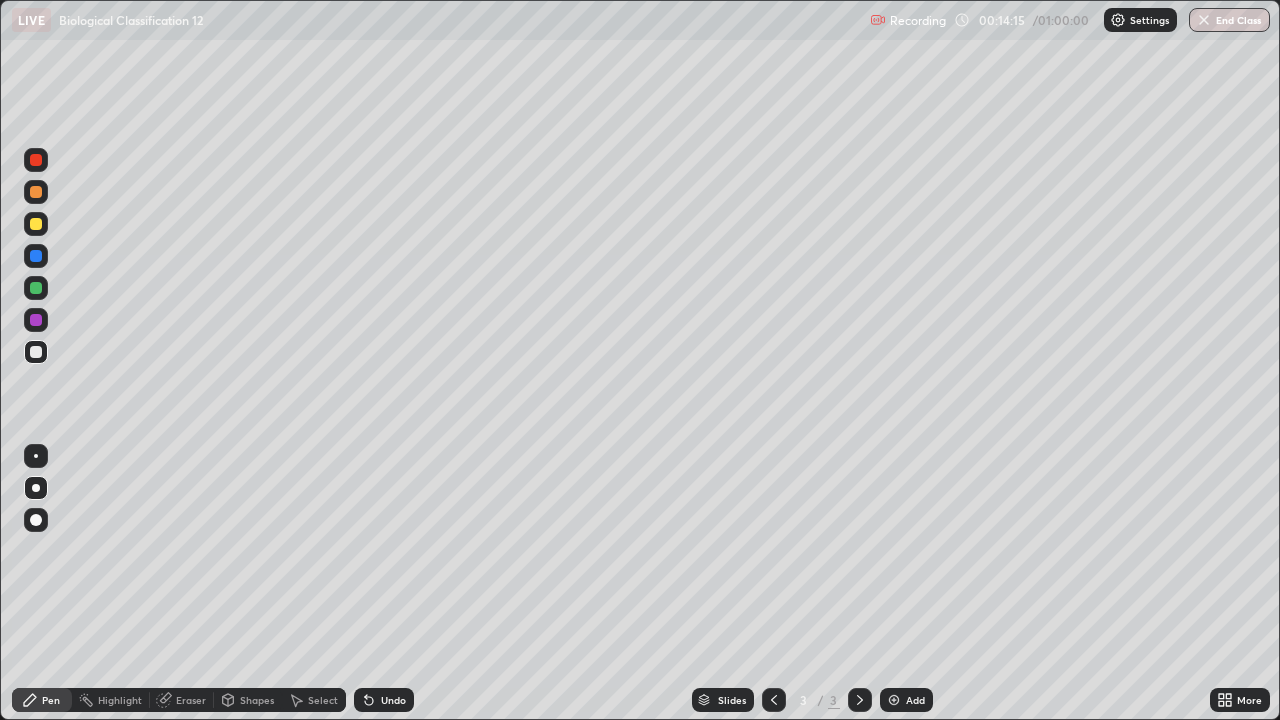 click at bounding box center [36, 224] 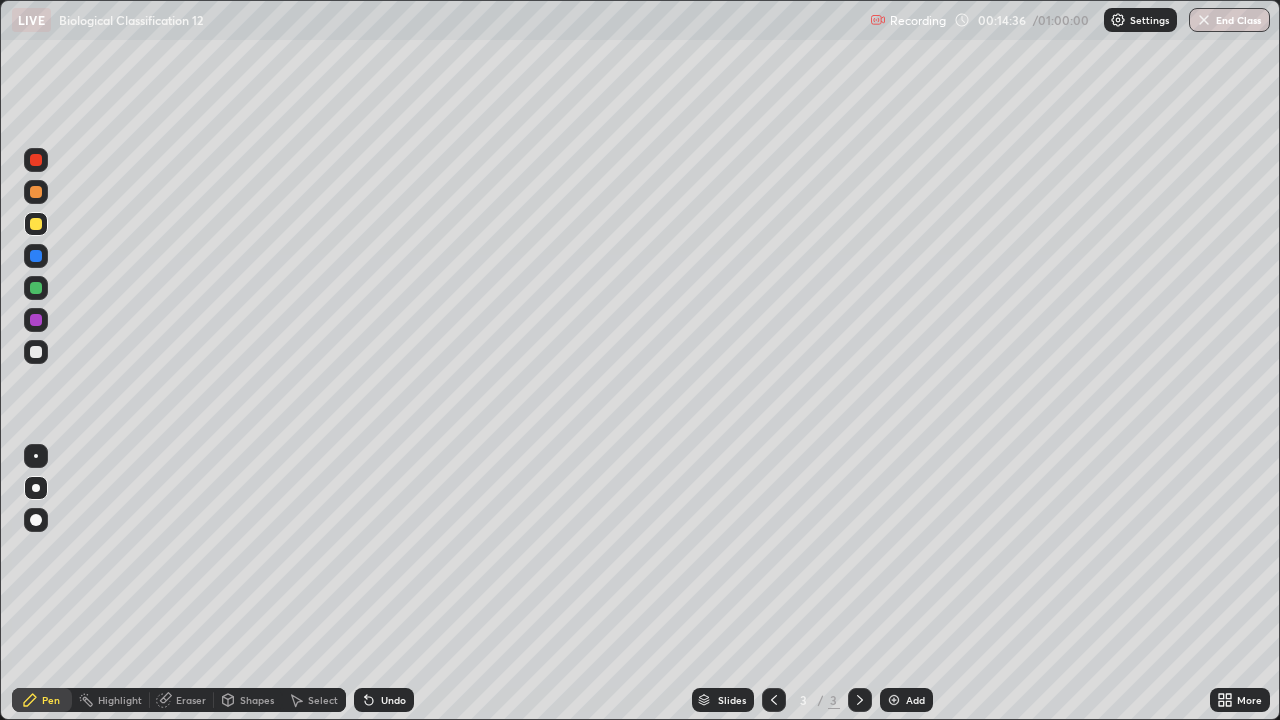 click at bounding box center [36, 288] 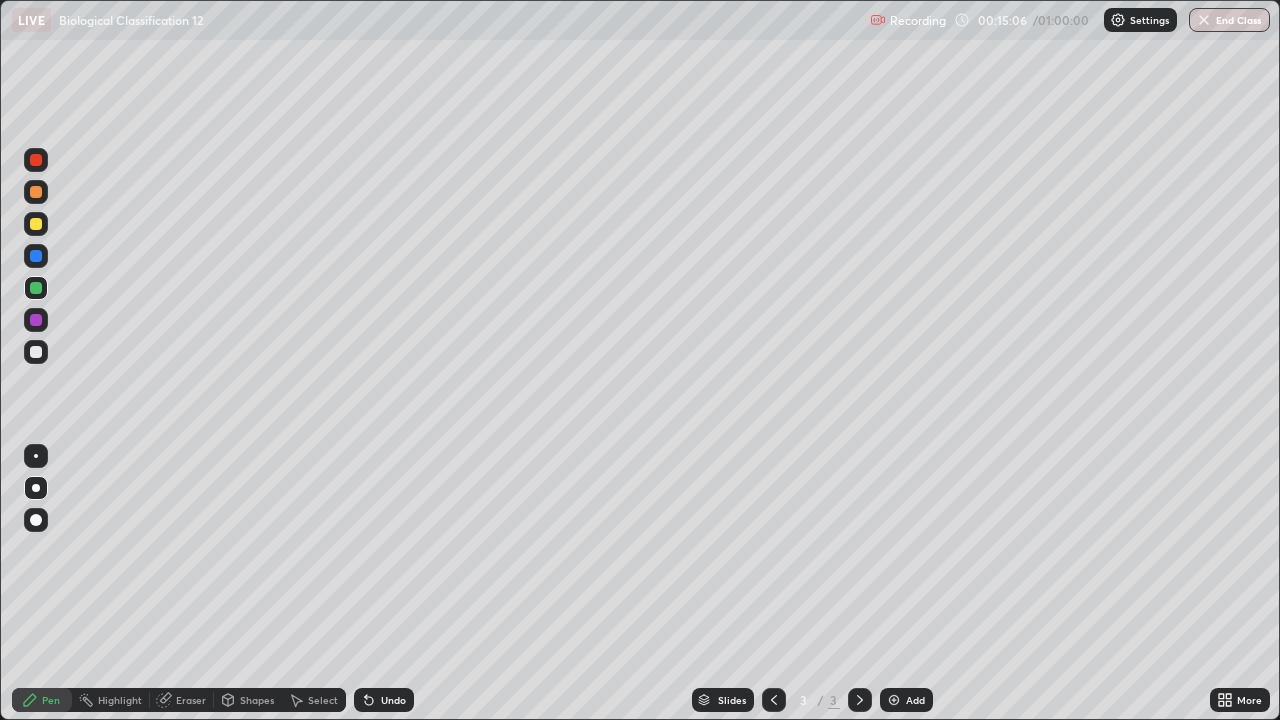 click at bounding box center (36, 224) 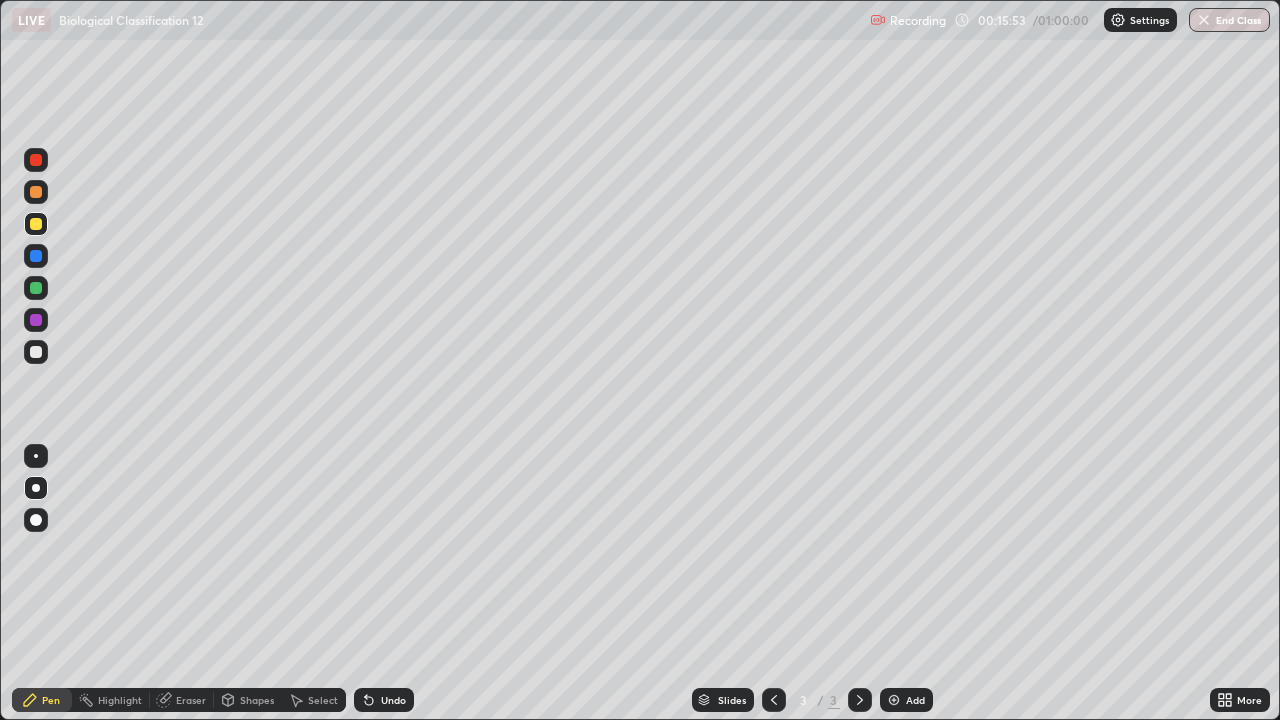 click at bounding box center (36, 352) 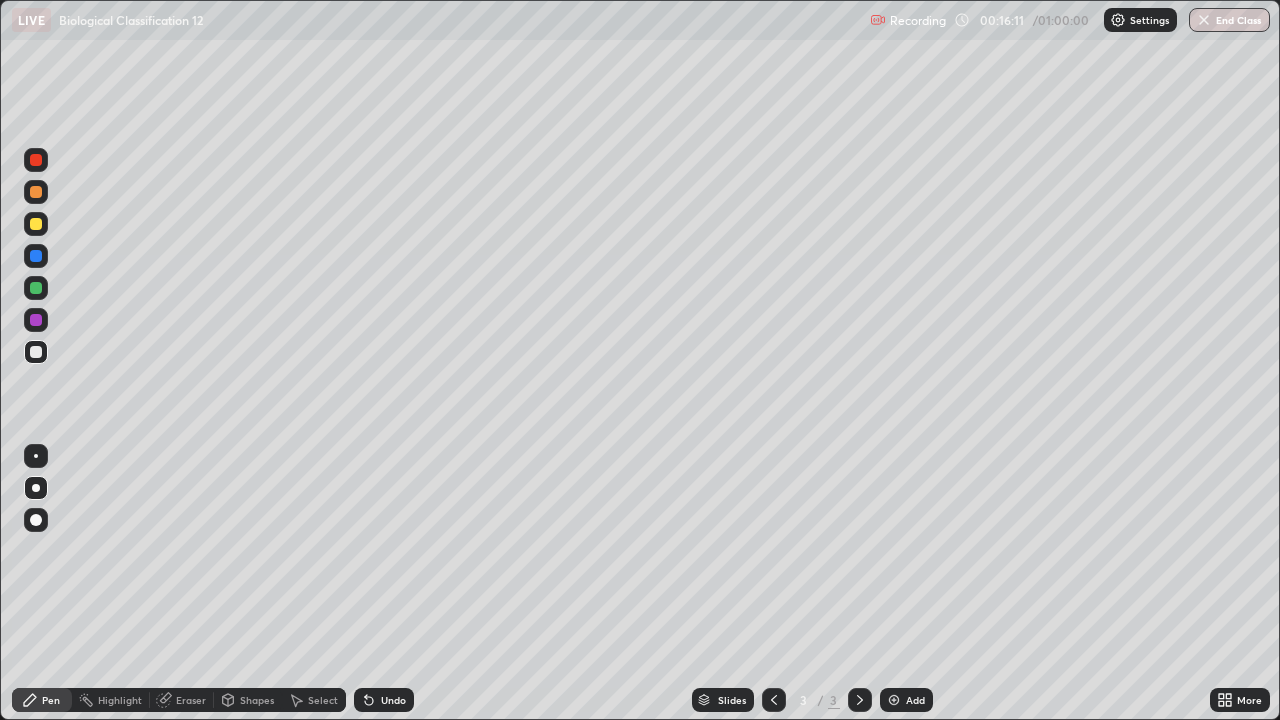 click at bounding box center (36, 224) 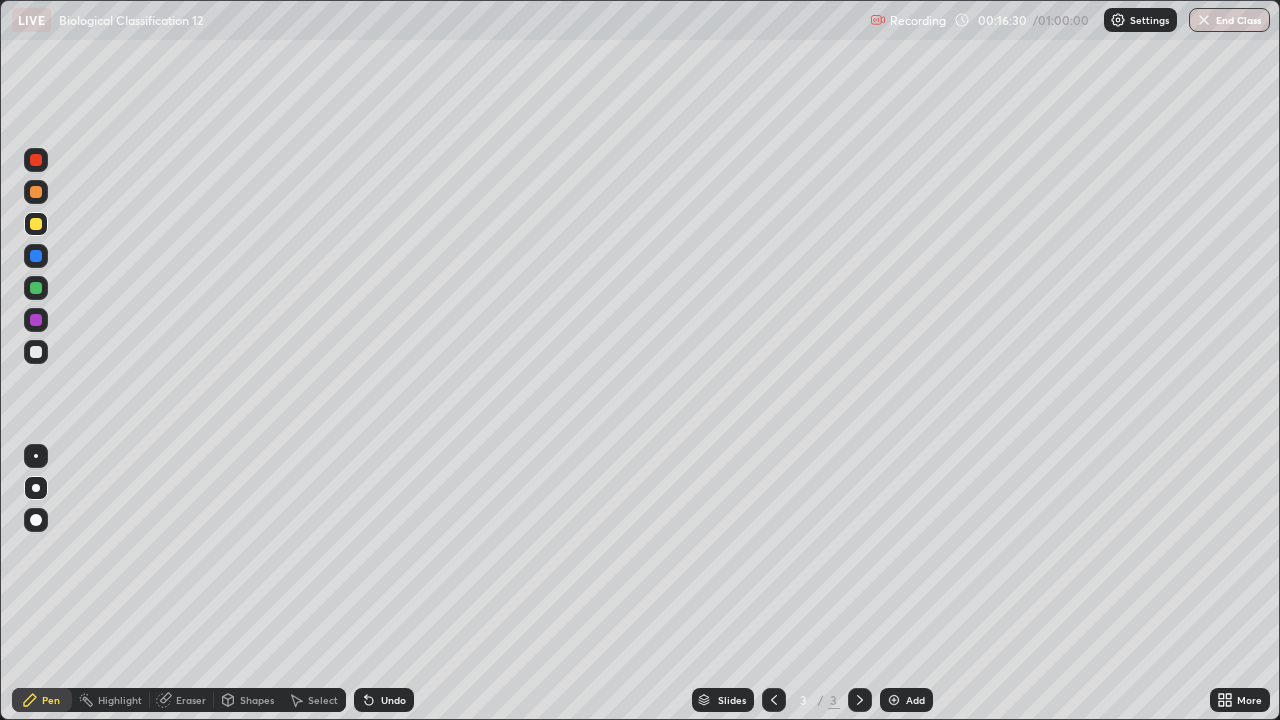 click at bounding box center [36, 288] 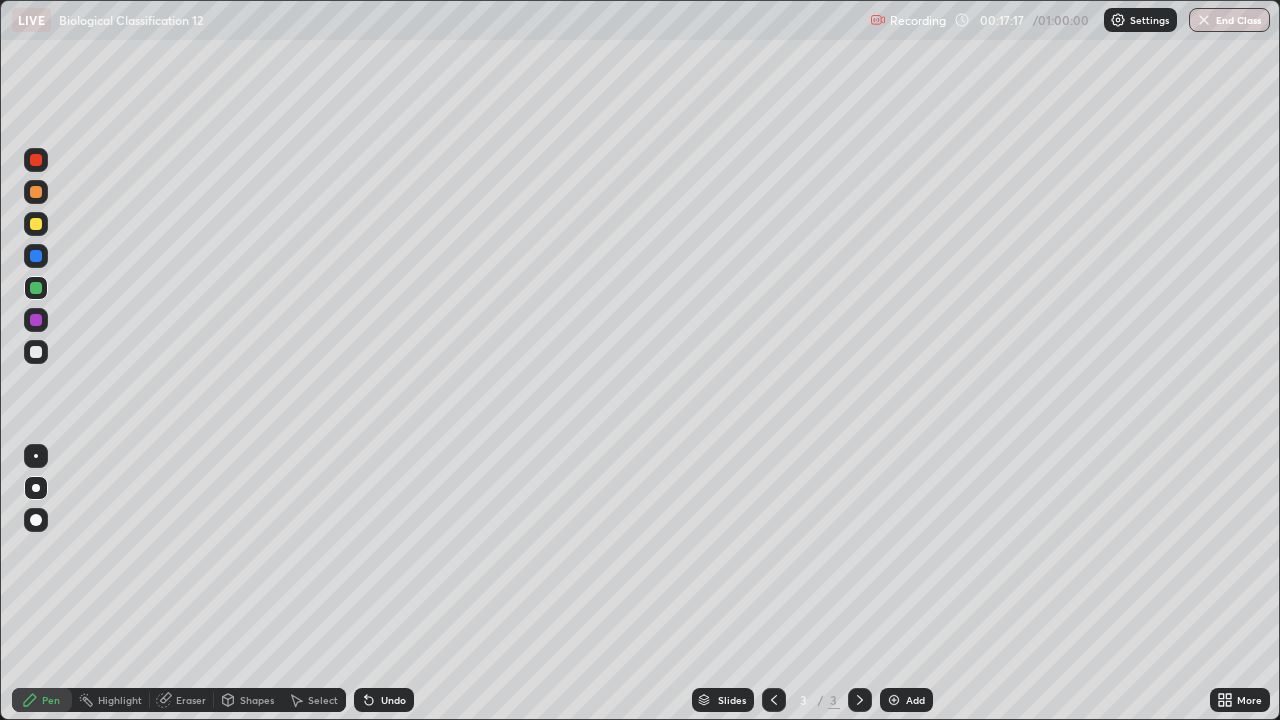 click at bounding box center [36, 320] 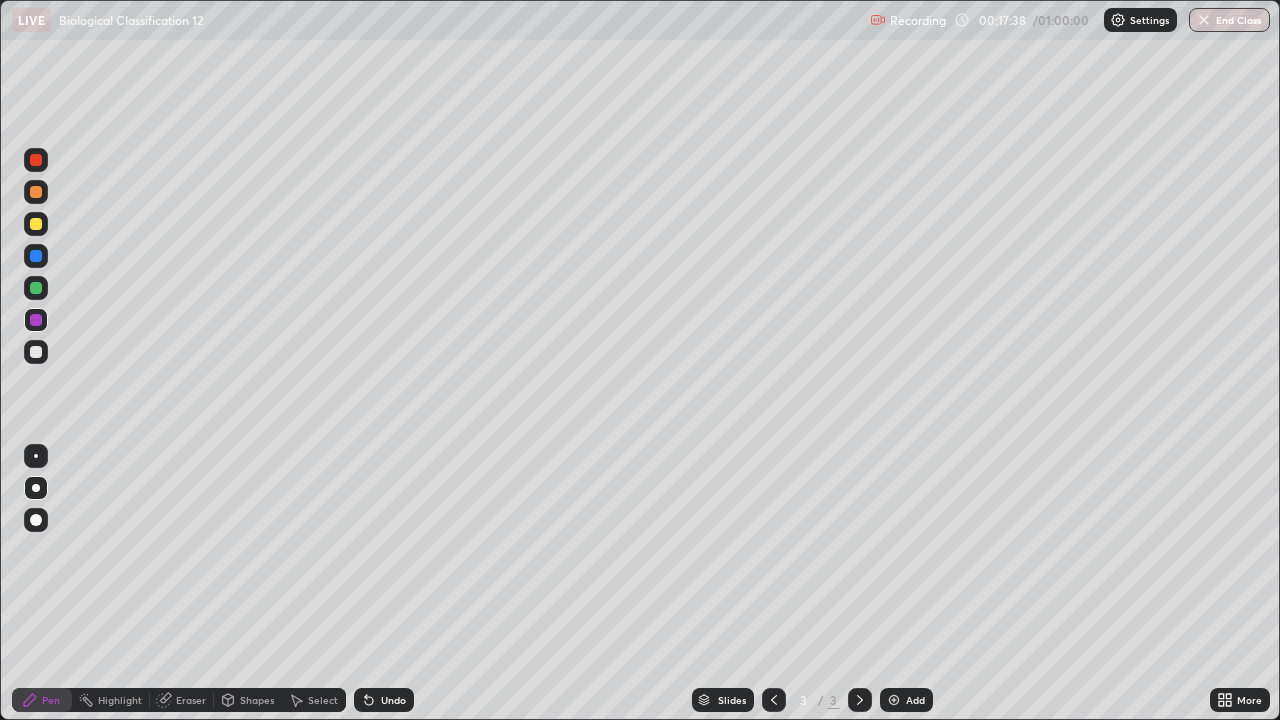click at bounding box center (36, 288) 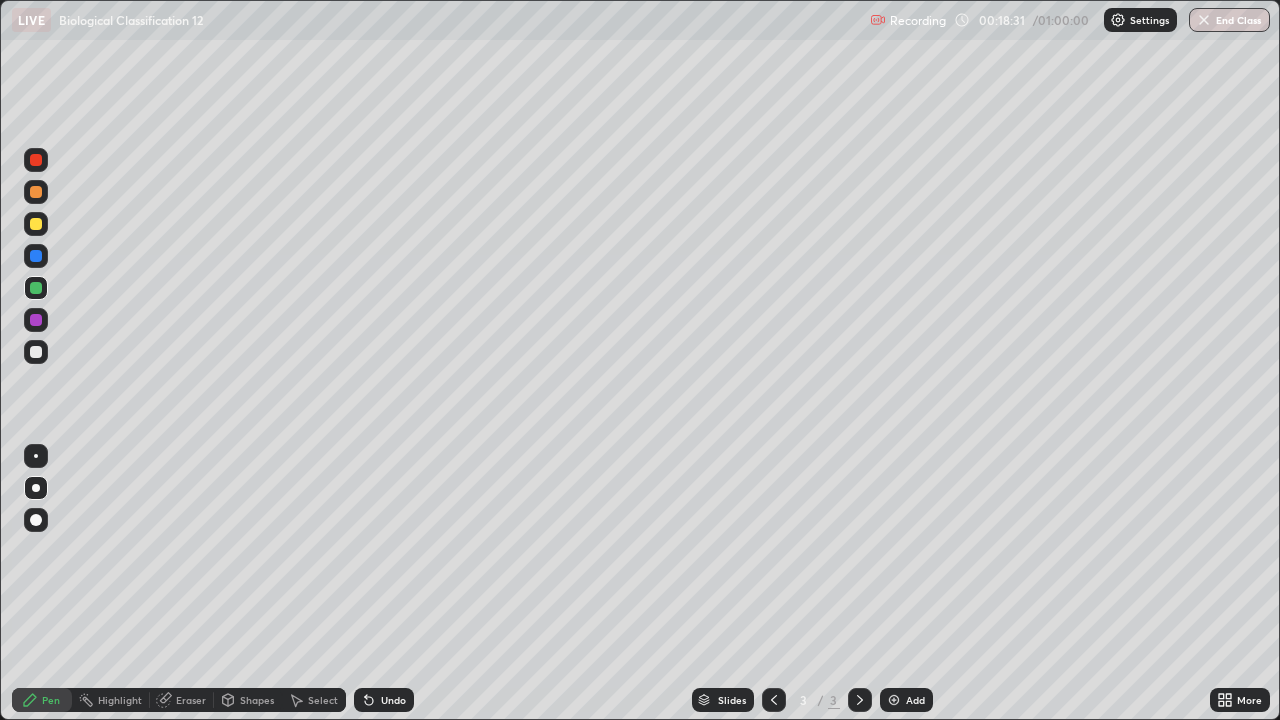 click on "Select" at bounding box center (323, 700) 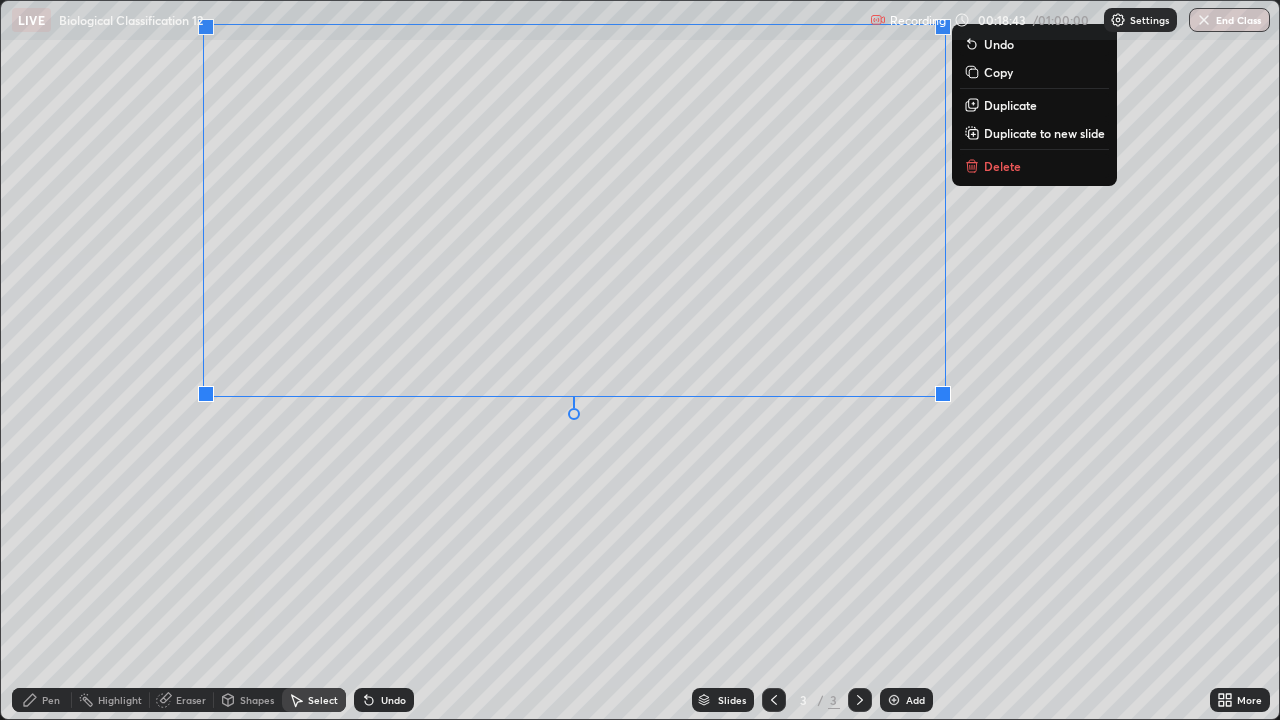 click on "0 ° Undo Copy Duplicate Duplicate to new slide Delete" at bounding box center [640, 360] 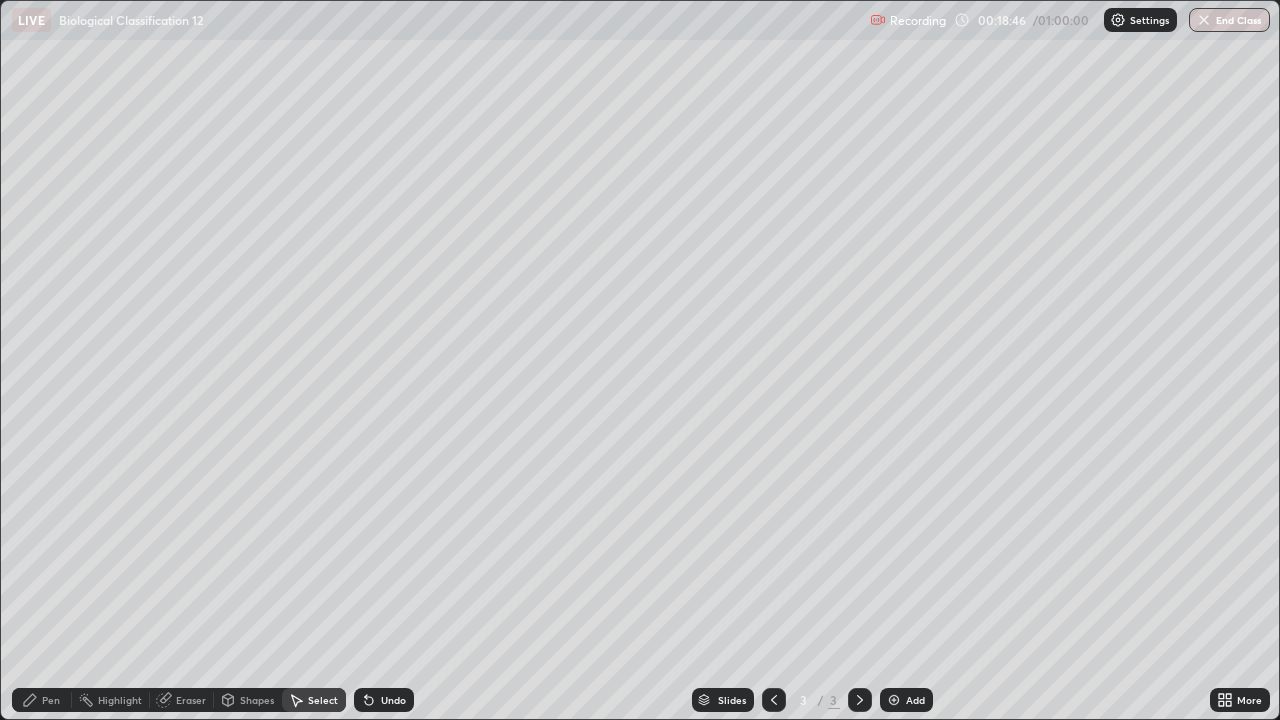 click on "Pen" at bounding box center [42, 700] 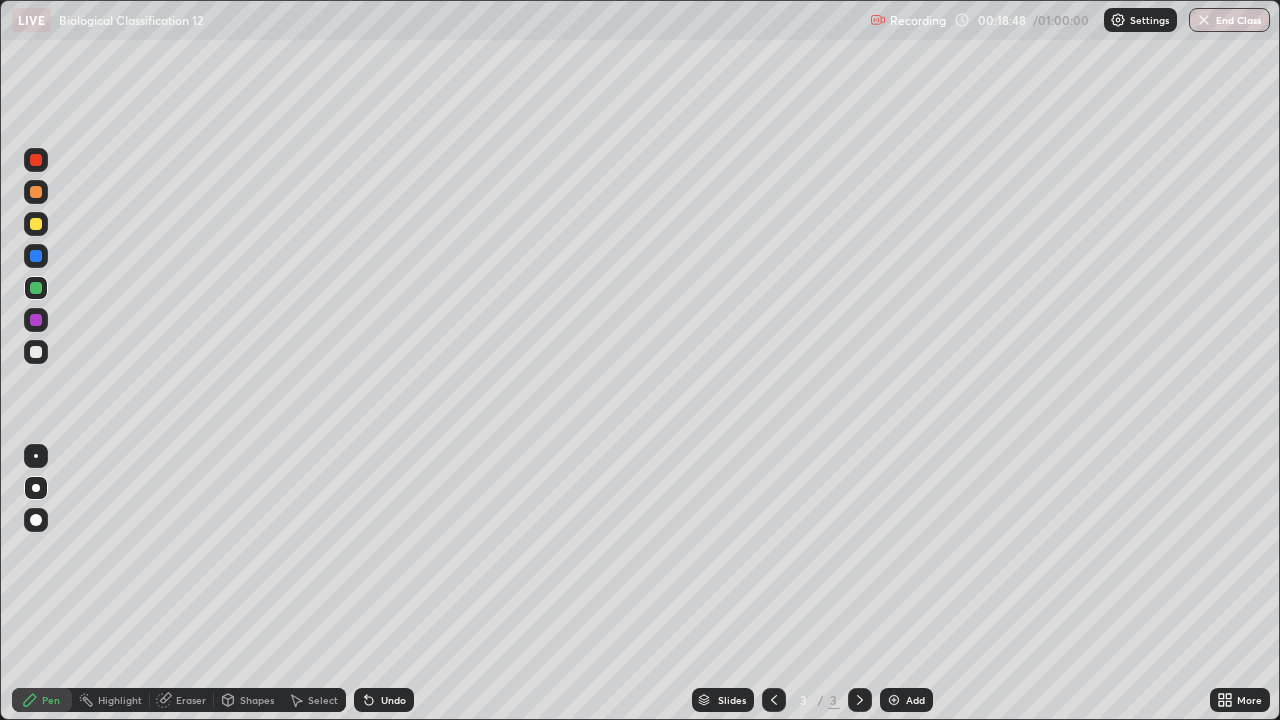 click at bounding box center [36, 224] 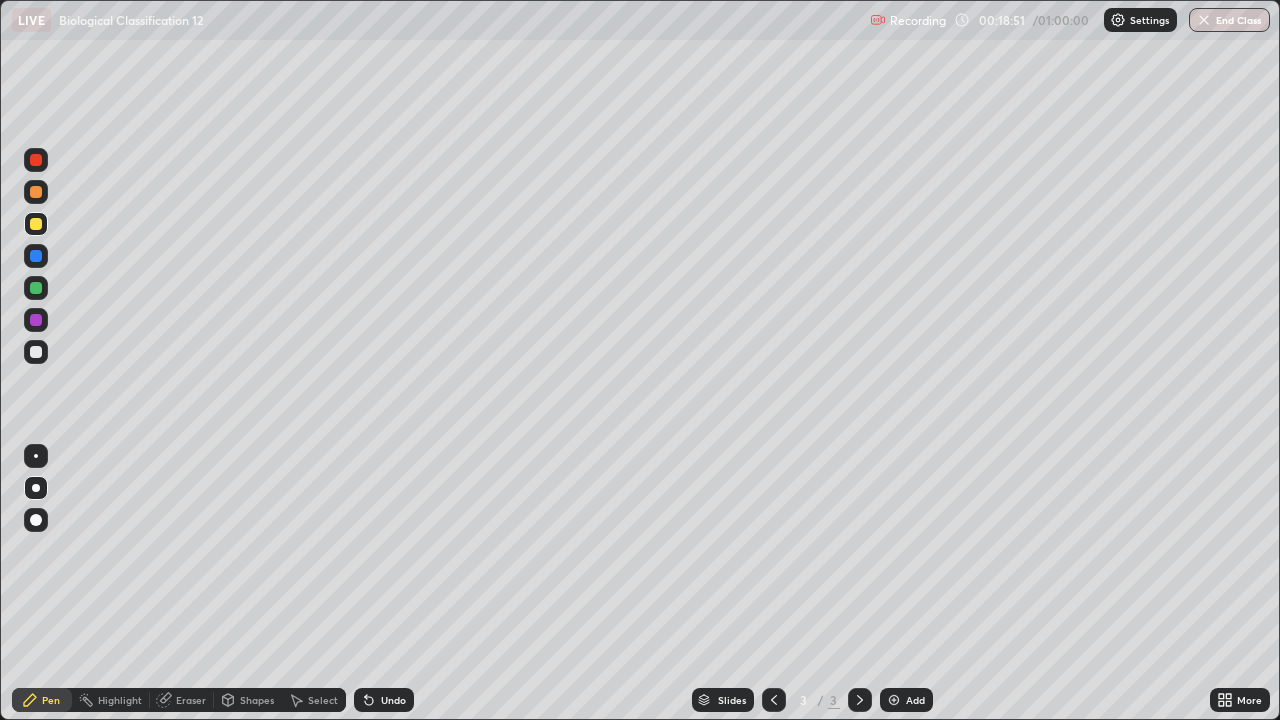 click on "Eraser" at bounding box center [191, 700] 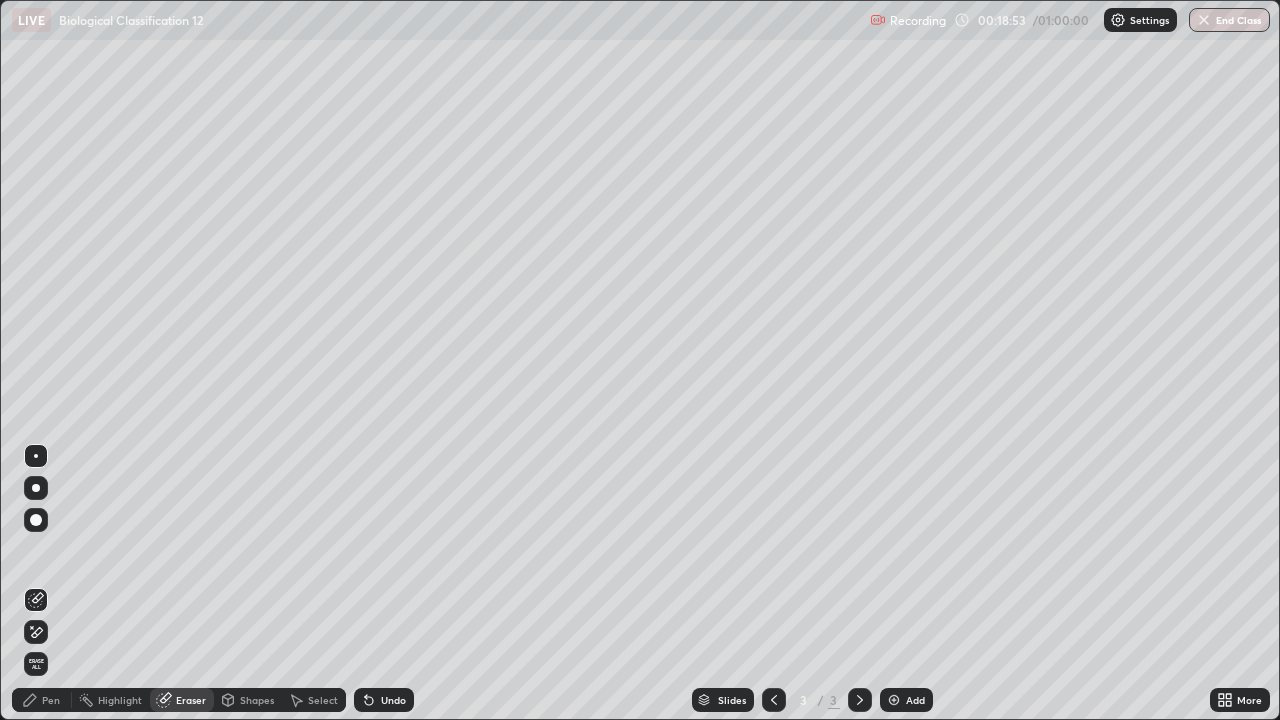 click on "Pen" at bounding box center (51, 700) 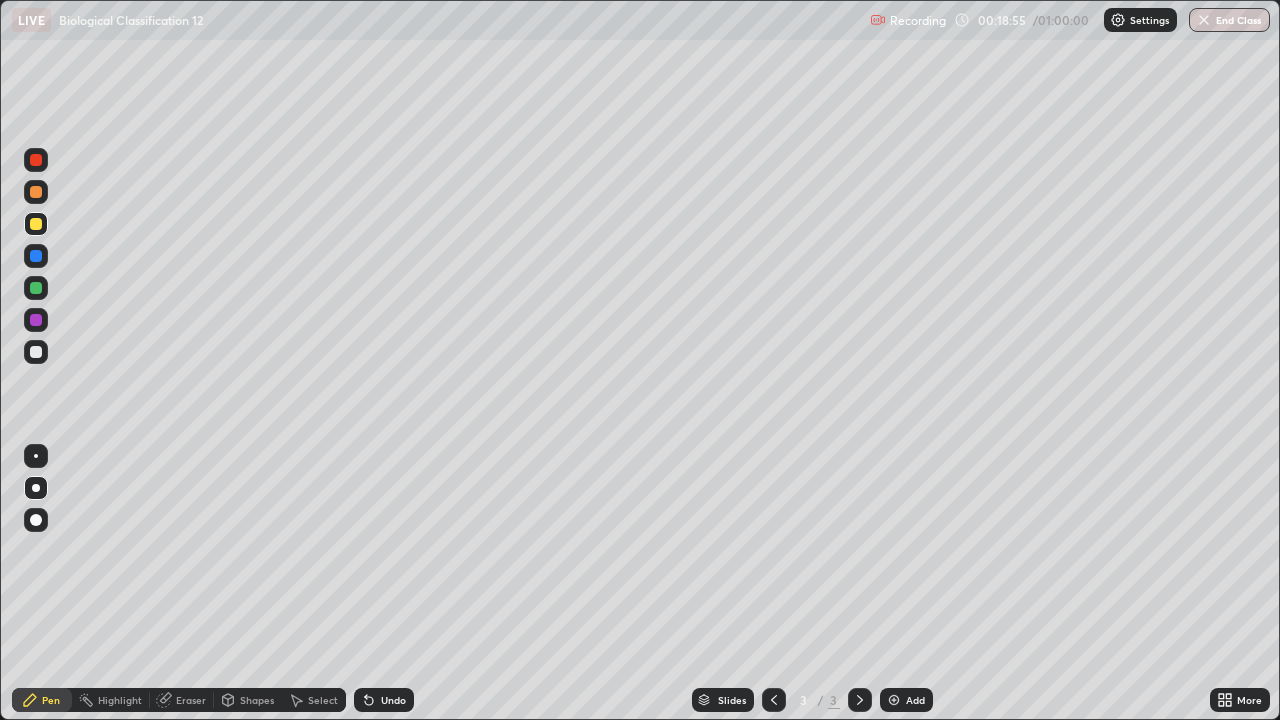 click at bounding box center (36, 352) 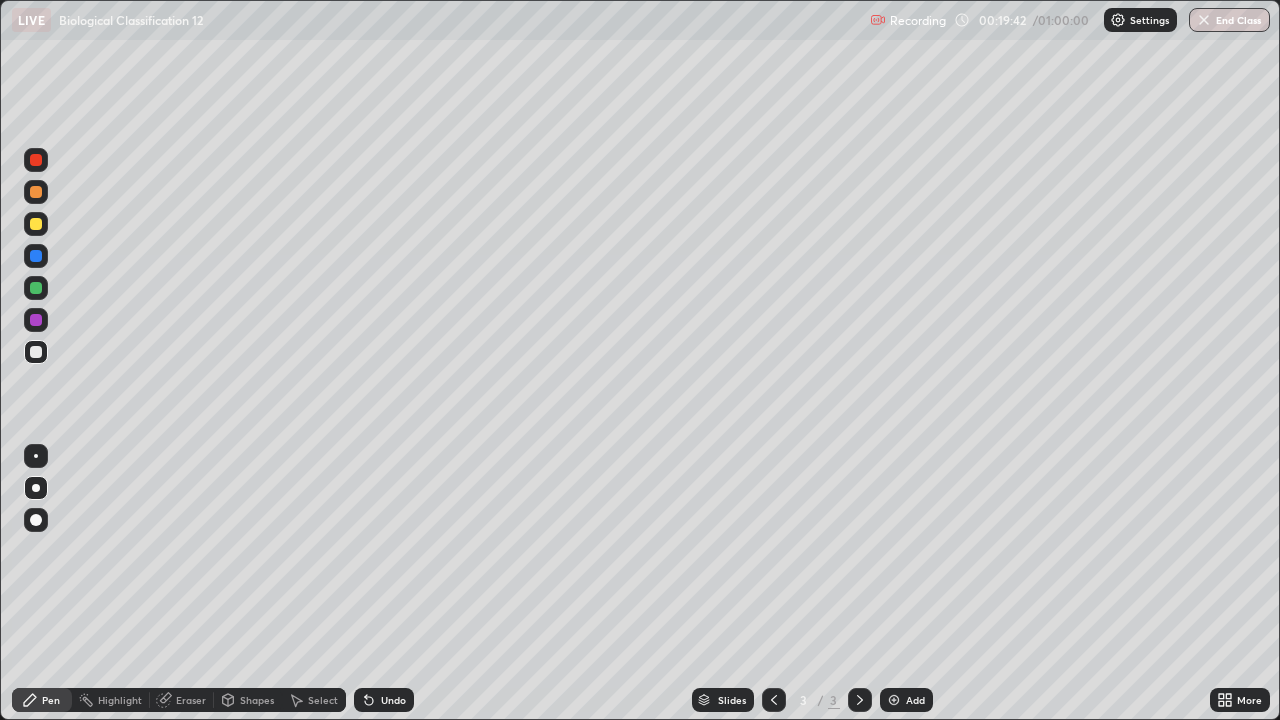 click at bounding box center (36, 352) 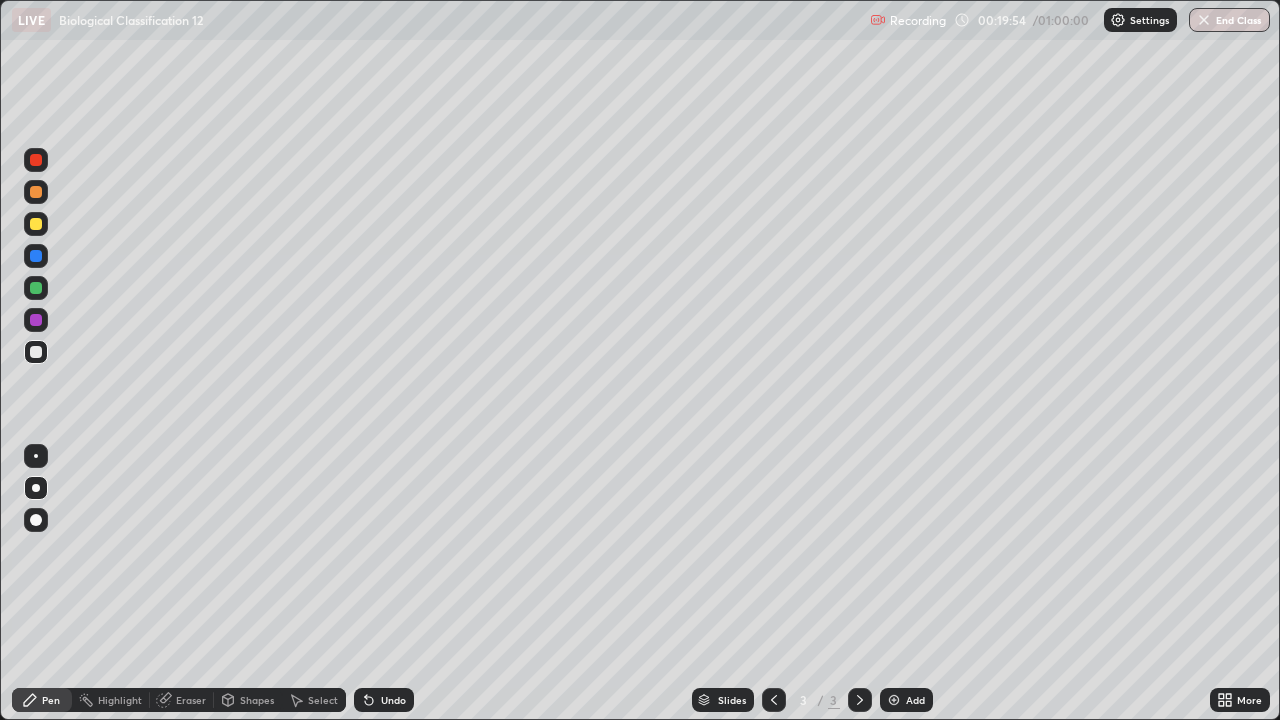 click at bounding box center [36, 288] 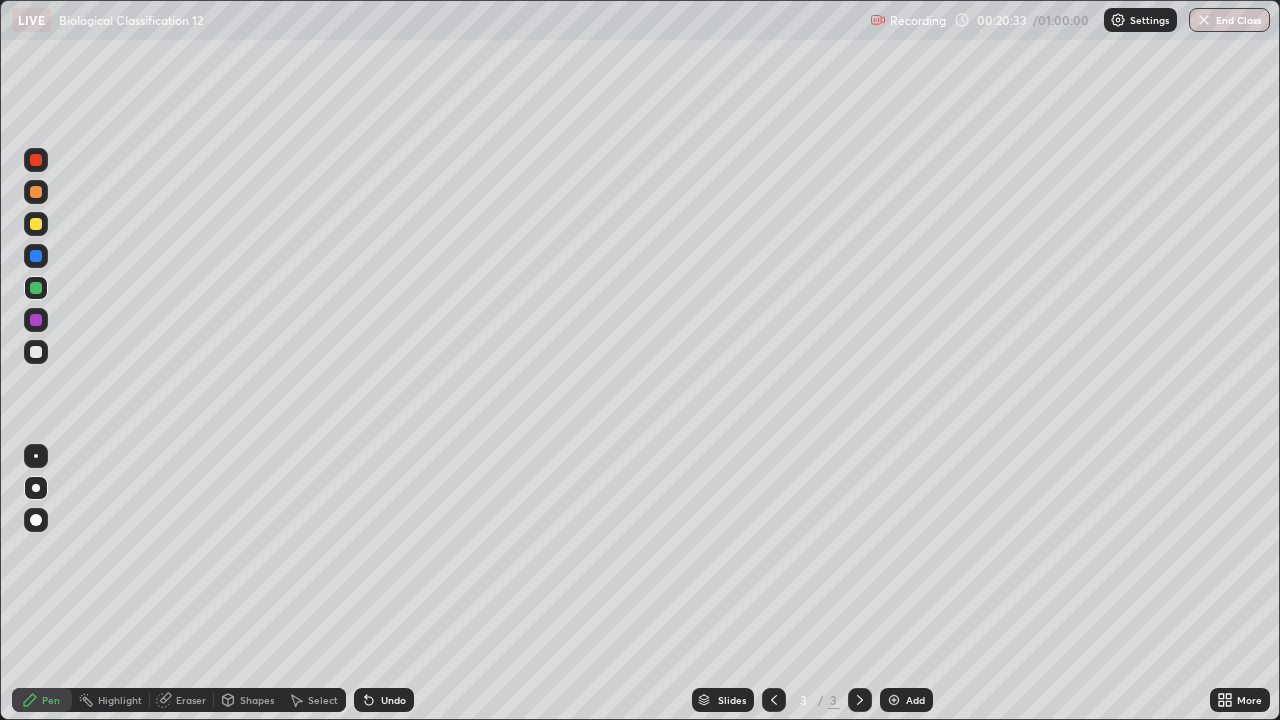 click at bounding box center (36, 320) 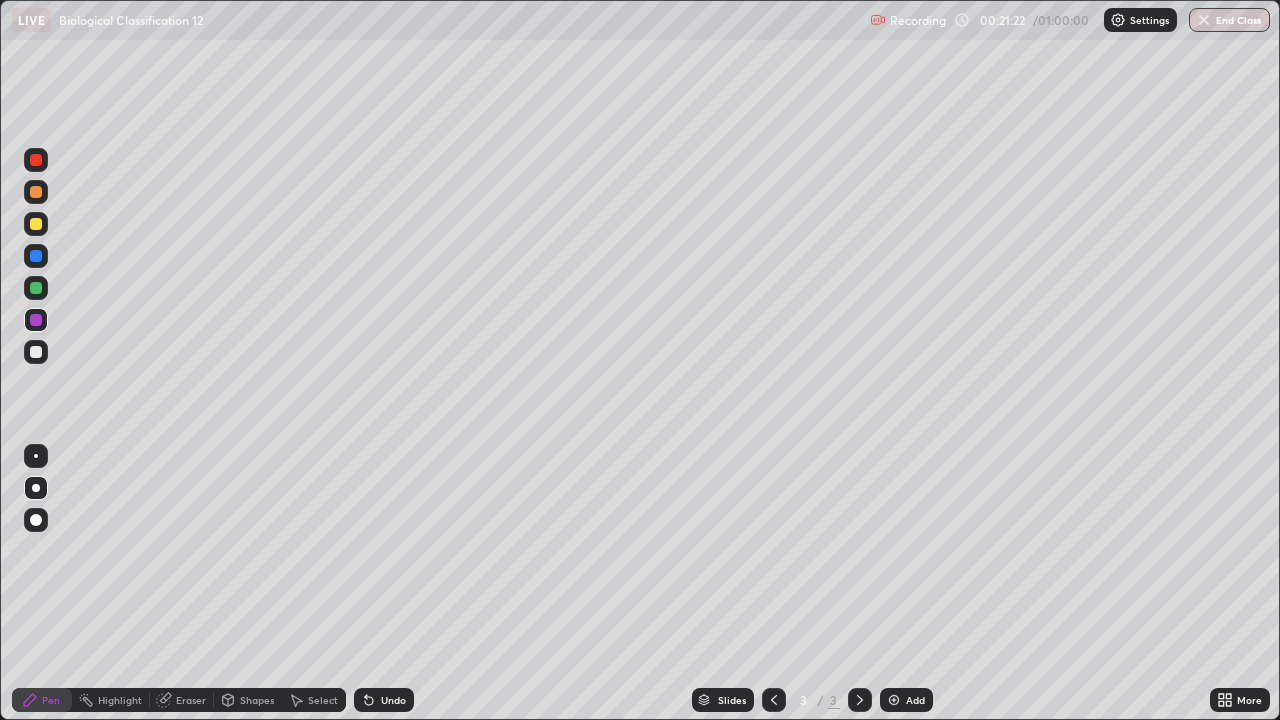 click at bounding box center (36, 352) 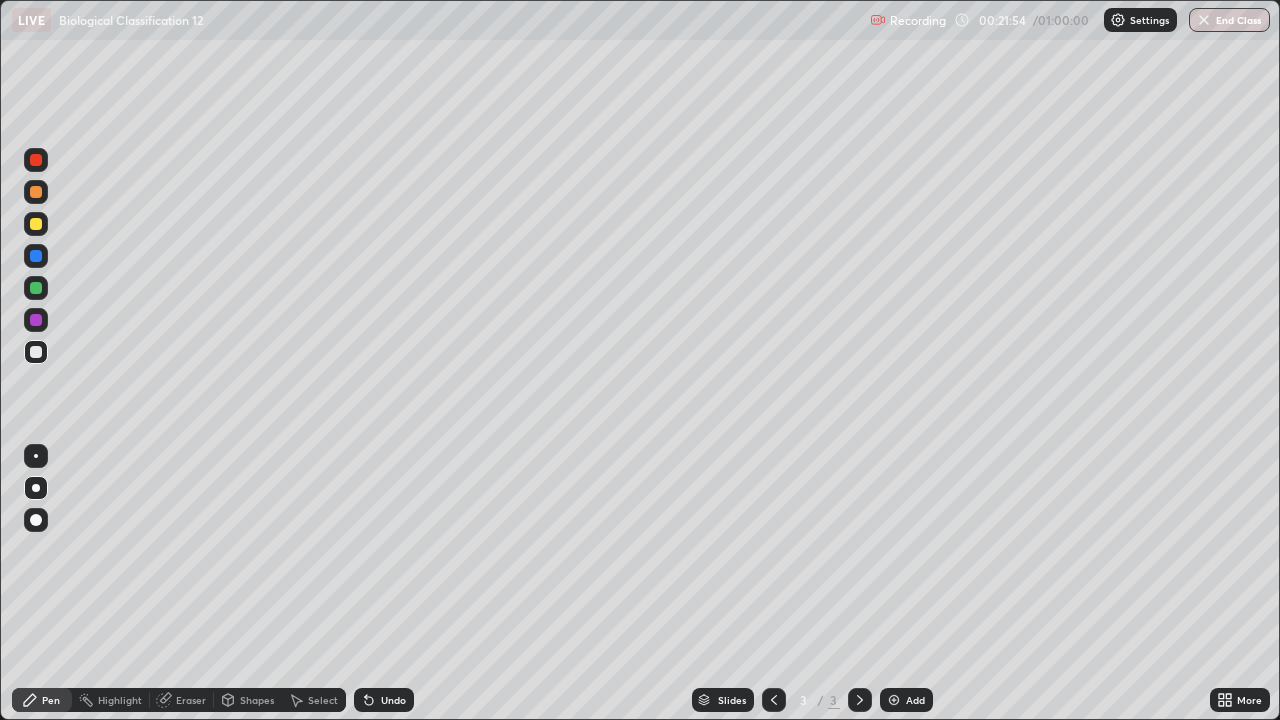 click at bounding box center [36, 256] 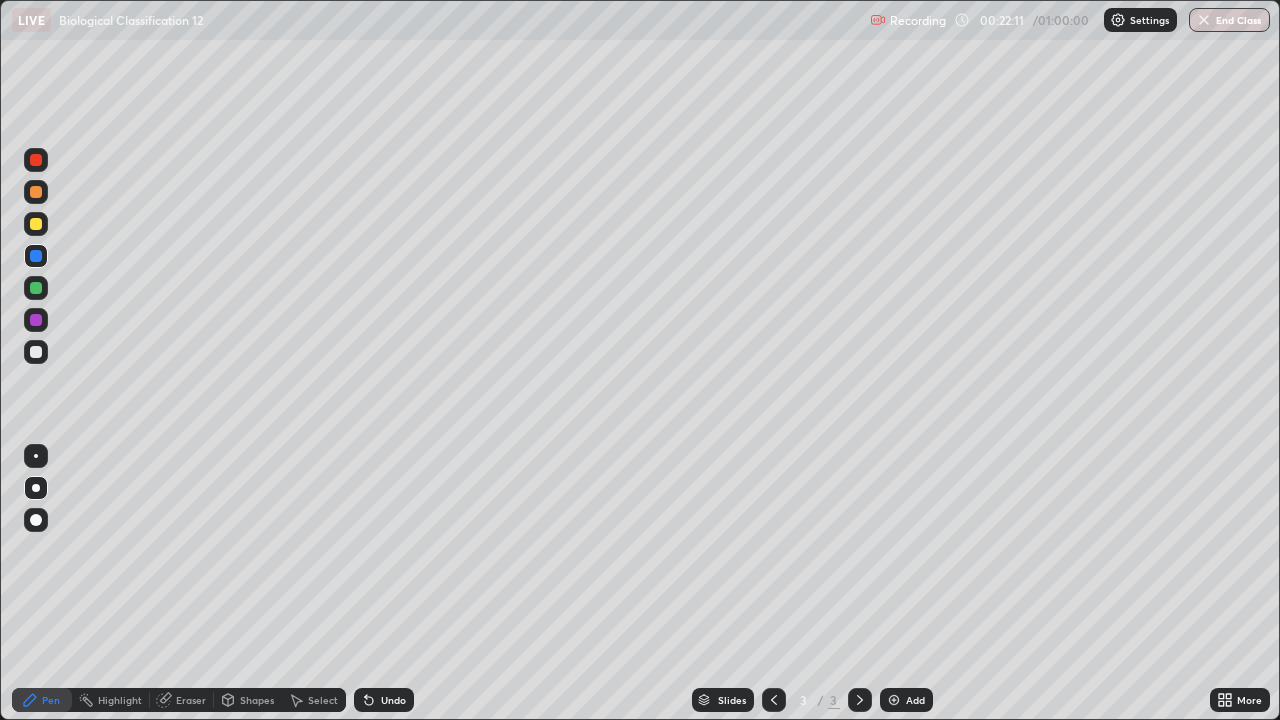 click at bounding box center [36, 352] 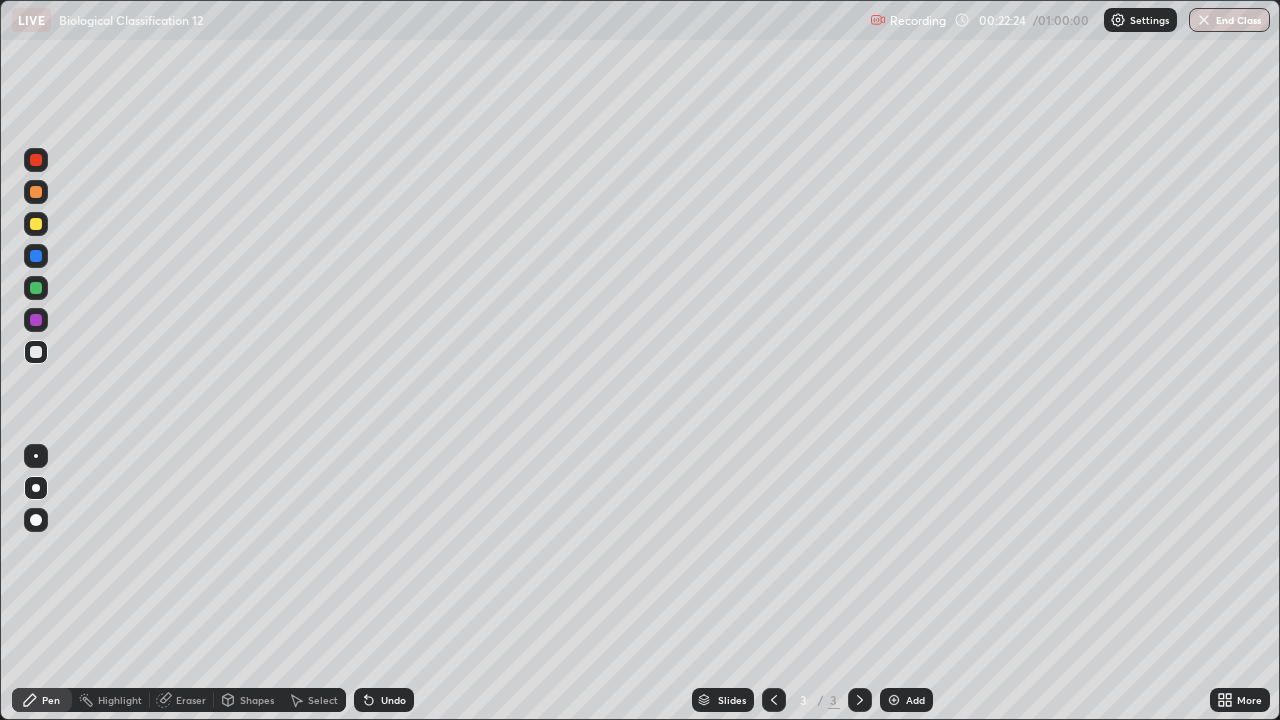 click at bounding box center (36, 352) 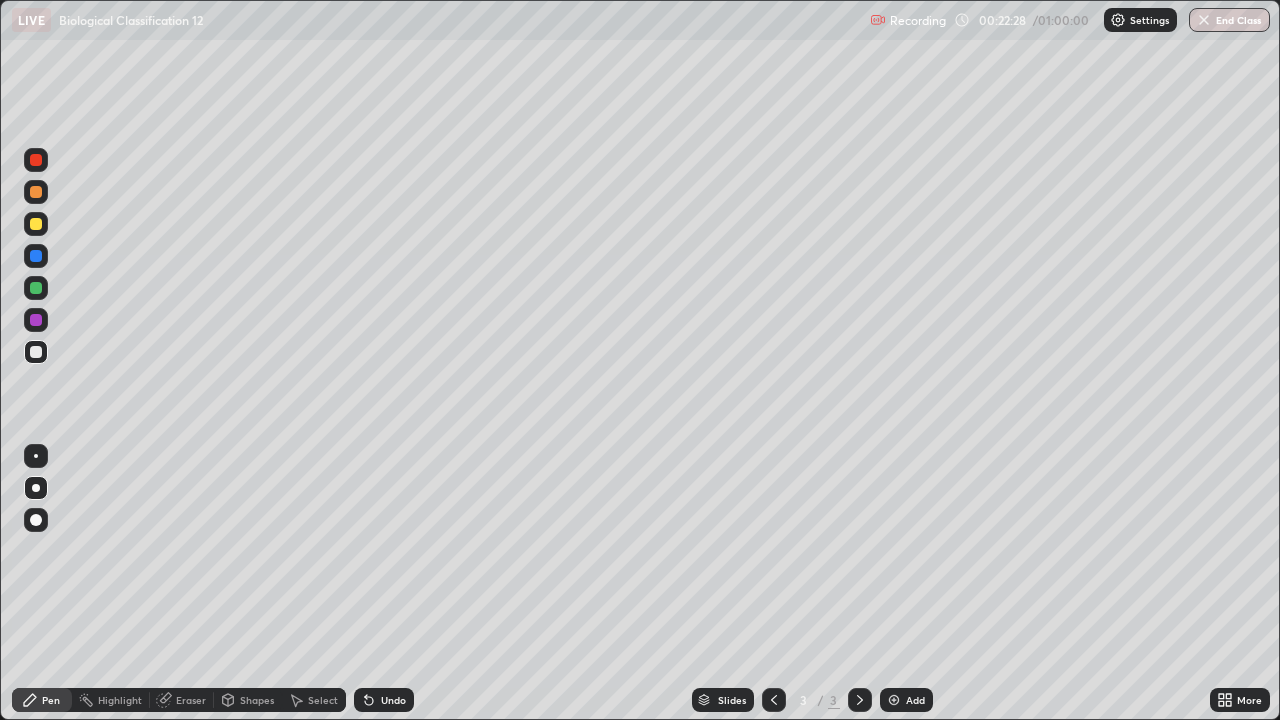 click at bounding box center [36, 256] 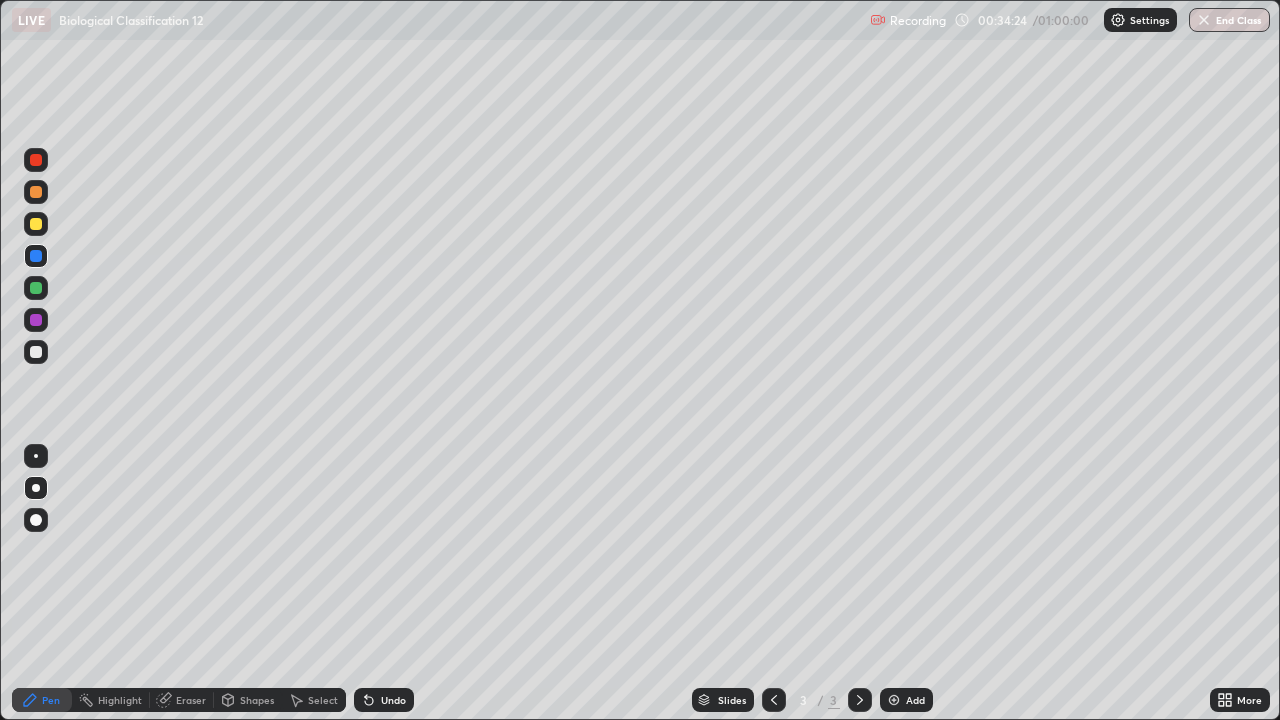 click on "Highlight" at bounding box center (111, 700) 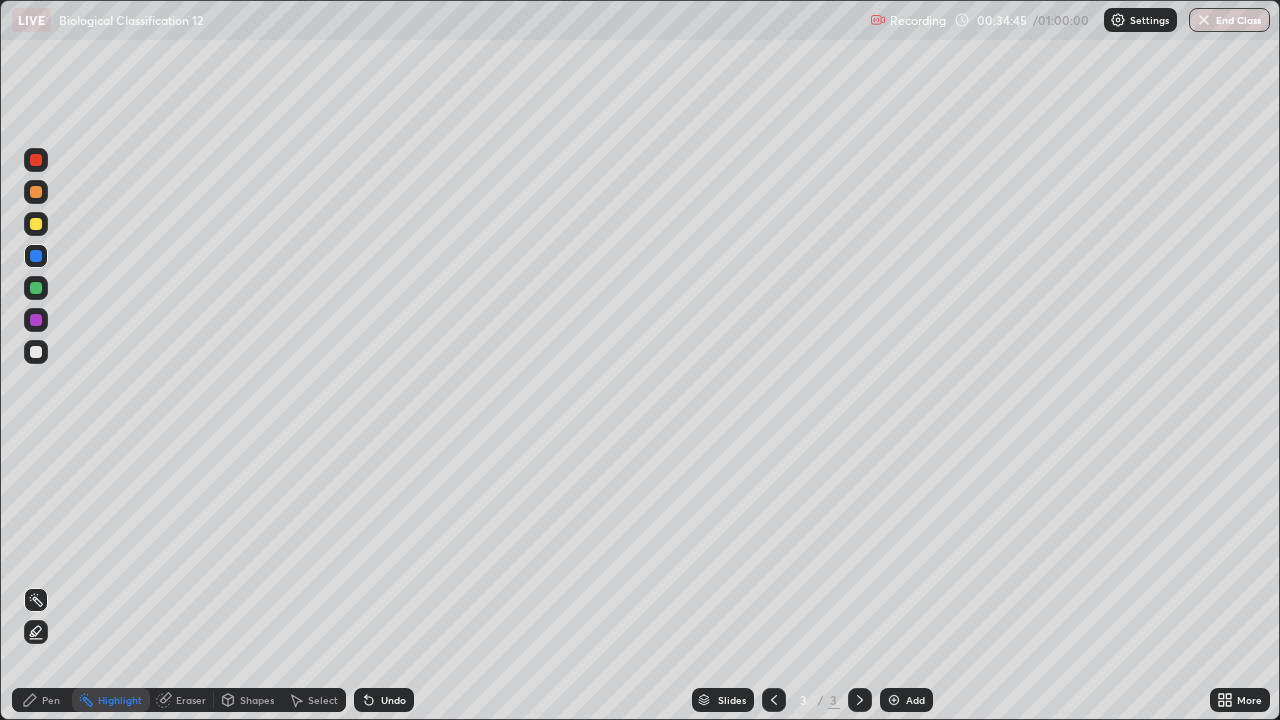 click on "Add" at bounding box center (915, 700) 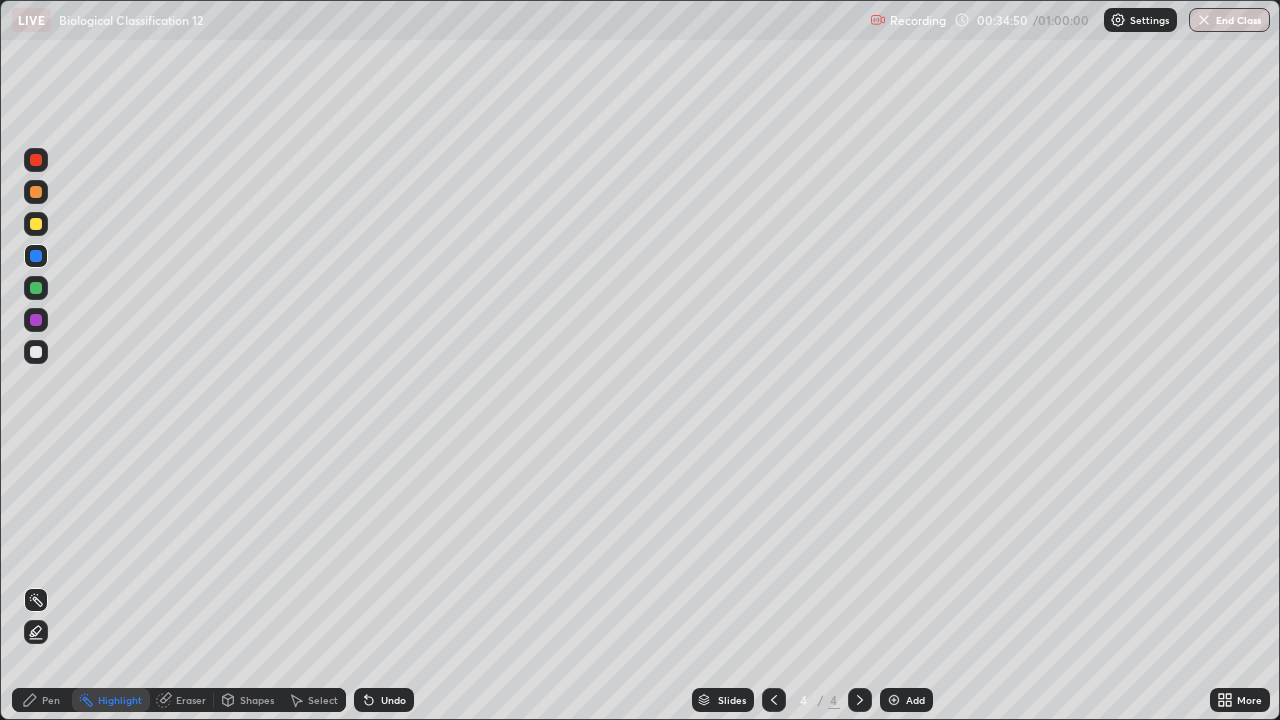 click on "Pen" at bounding box center [42, 700] 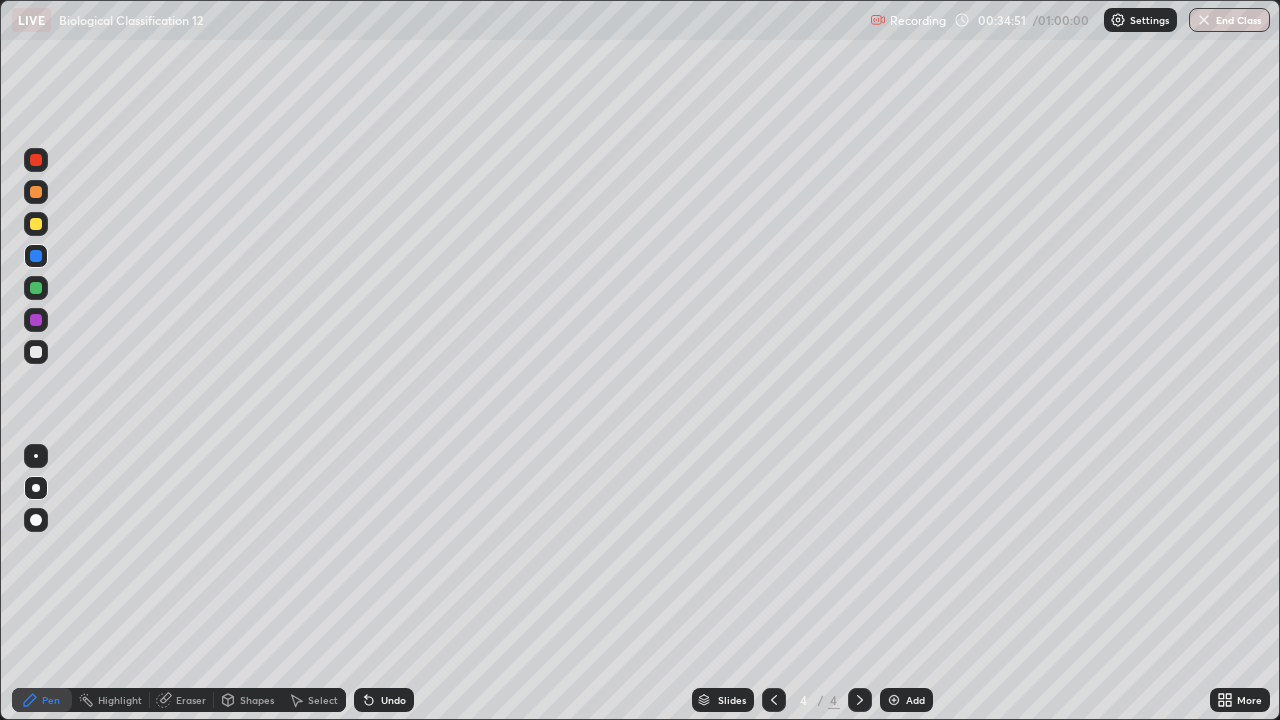 click at bounding box center (36, 224) 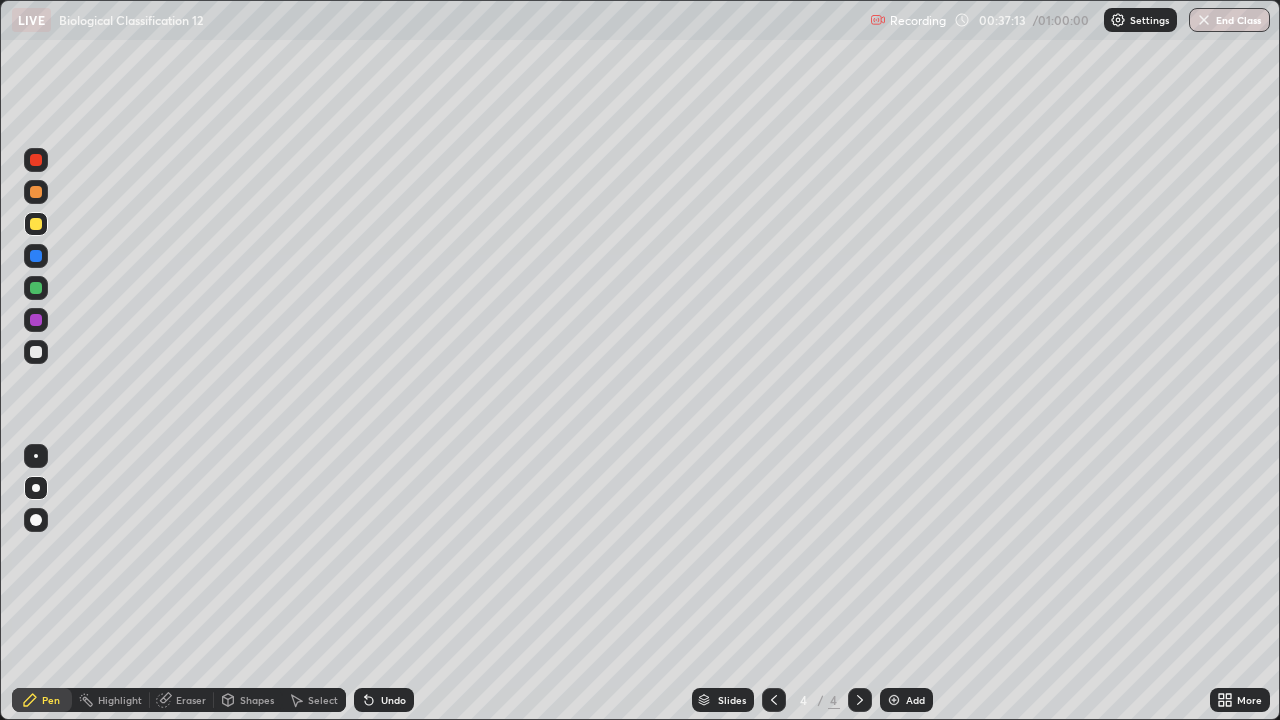 click on "More" at bounding box center [1249, 700] 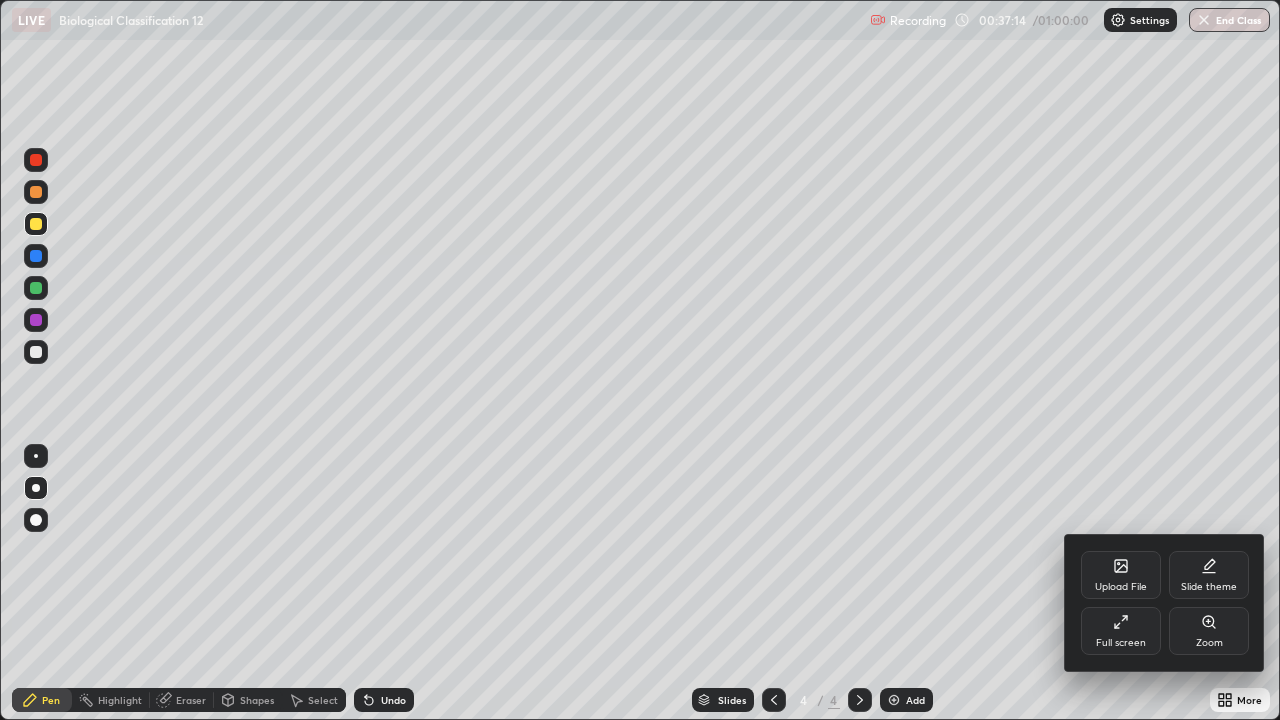 click on "Full screen" at bounding box center [1121, 631] 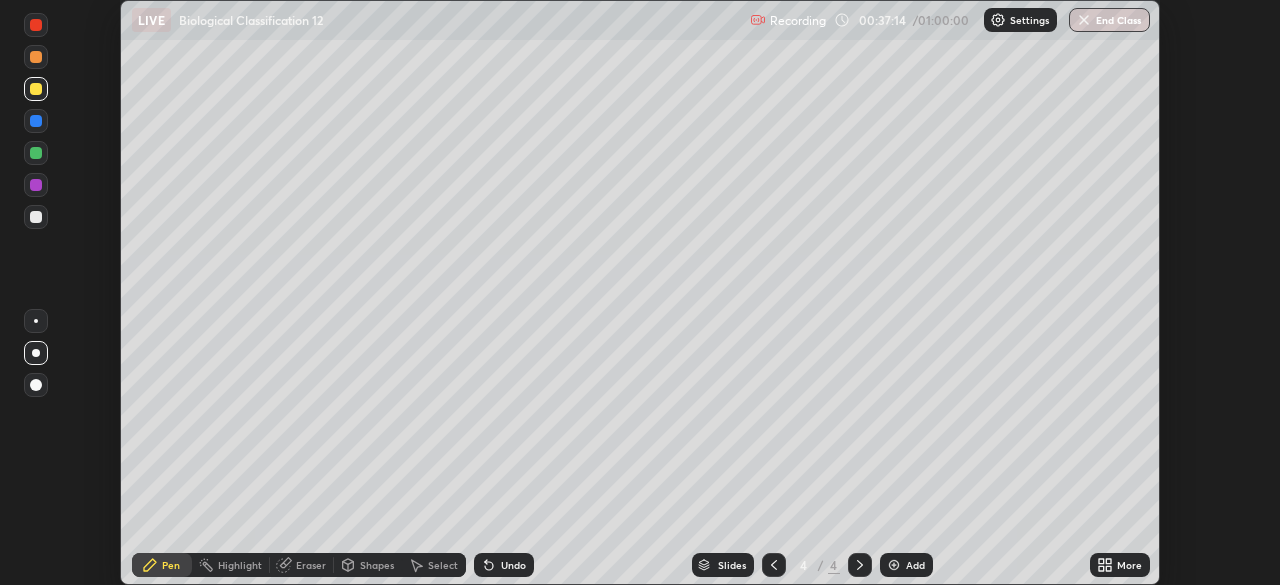 scroll, scrollTop: 585, scrollLeft: 1280, axis: both 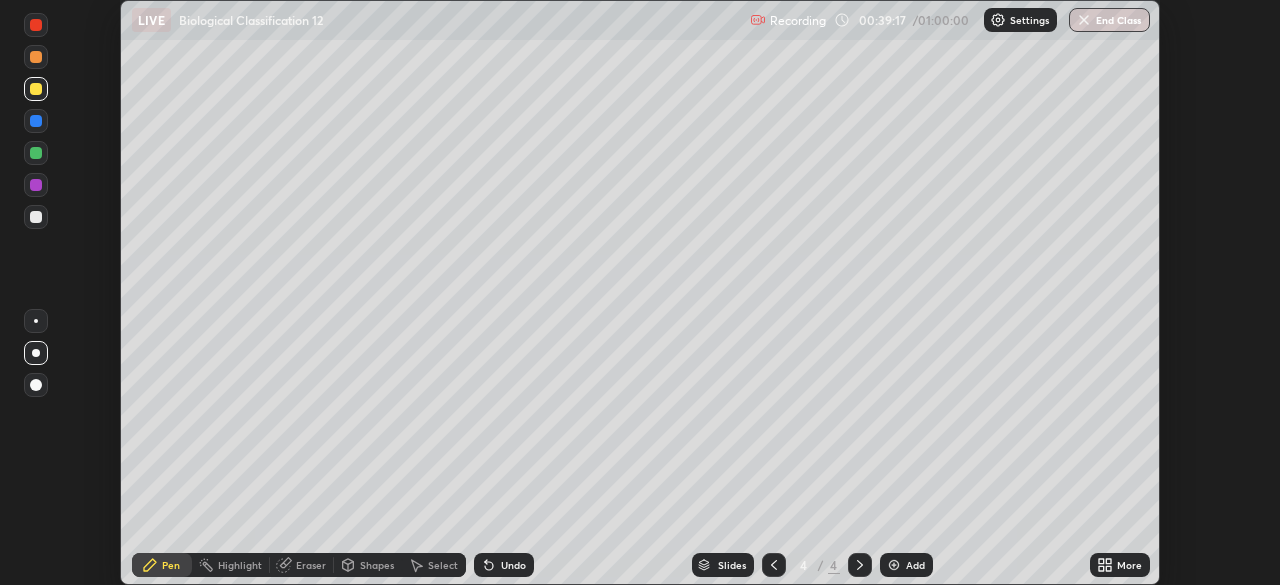 click 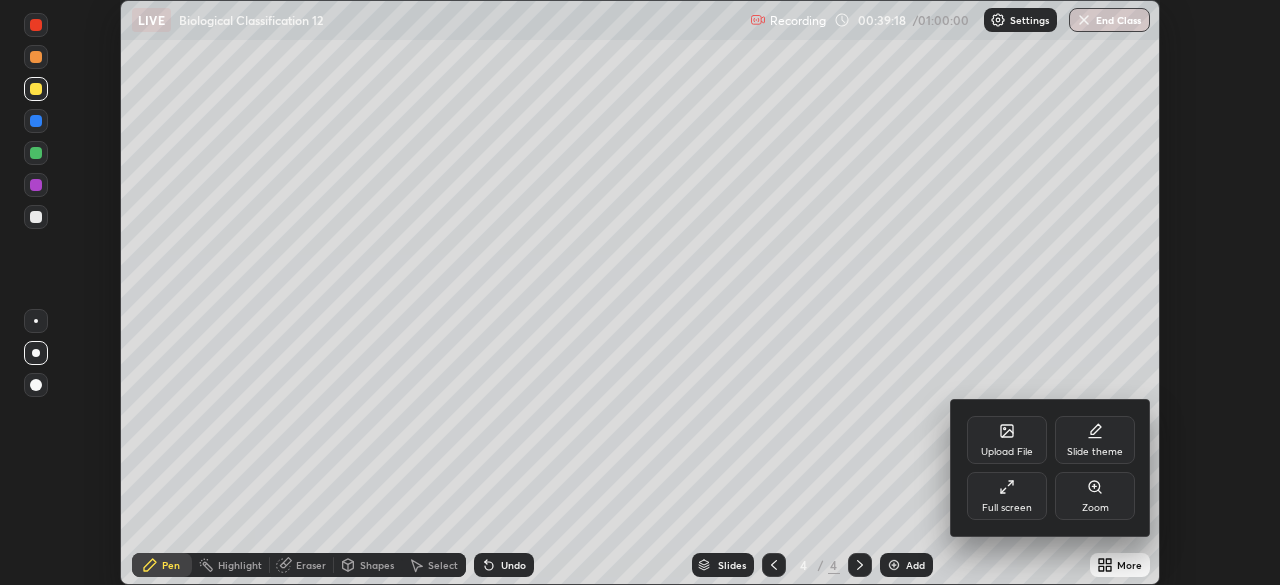 click on "Full screen" at bounding box center [1007, 508] 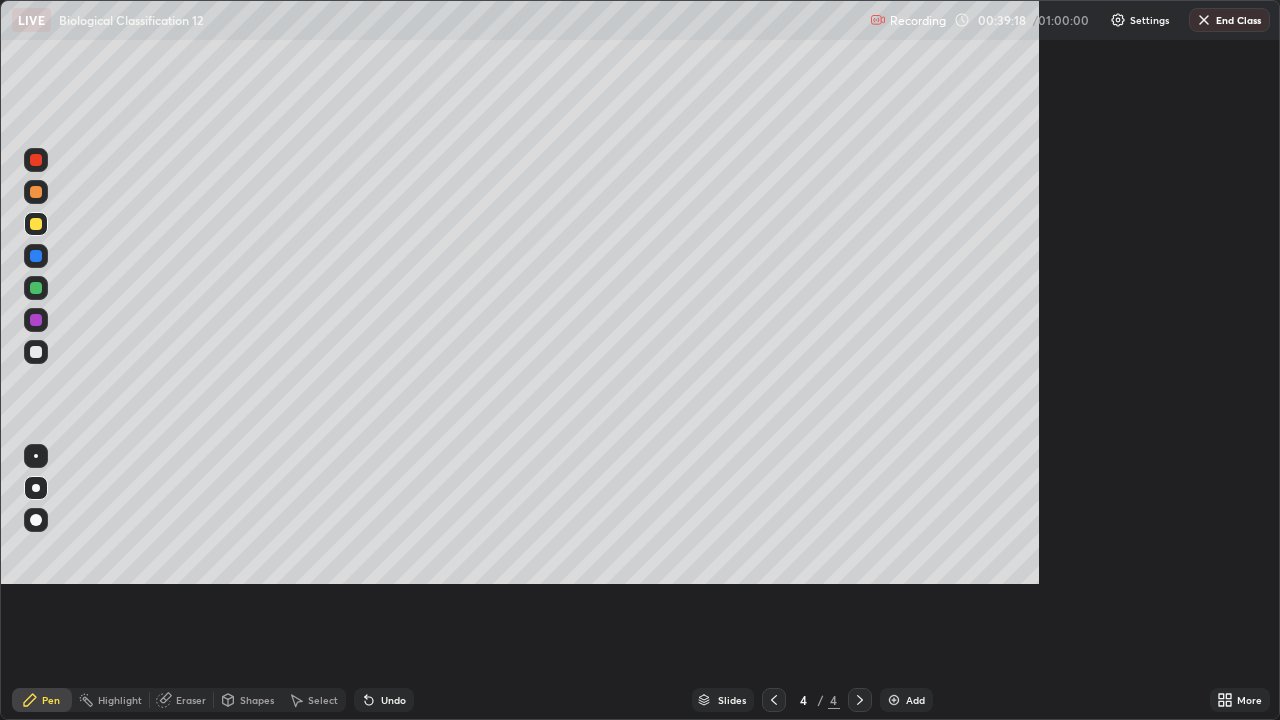 scroll, scrollTop: 99280, scrollLeft: 98720, axis: both 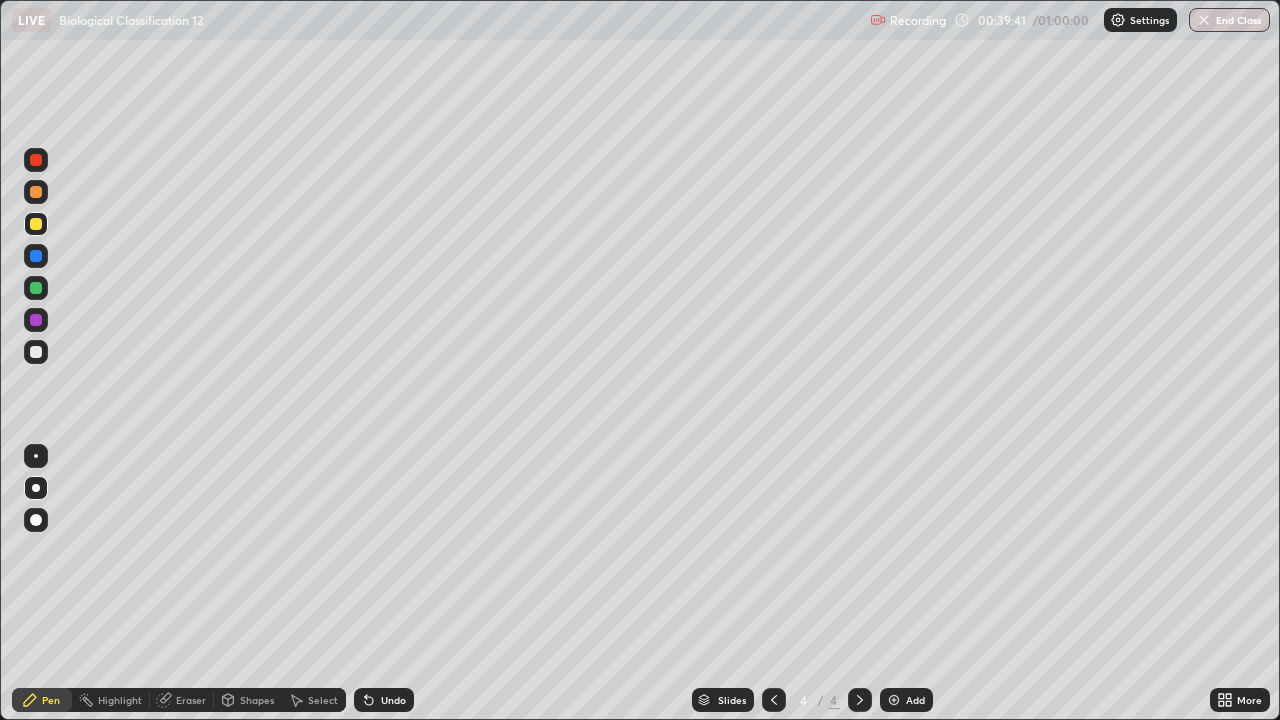 click on "Add" at bounding box center (915, 700) 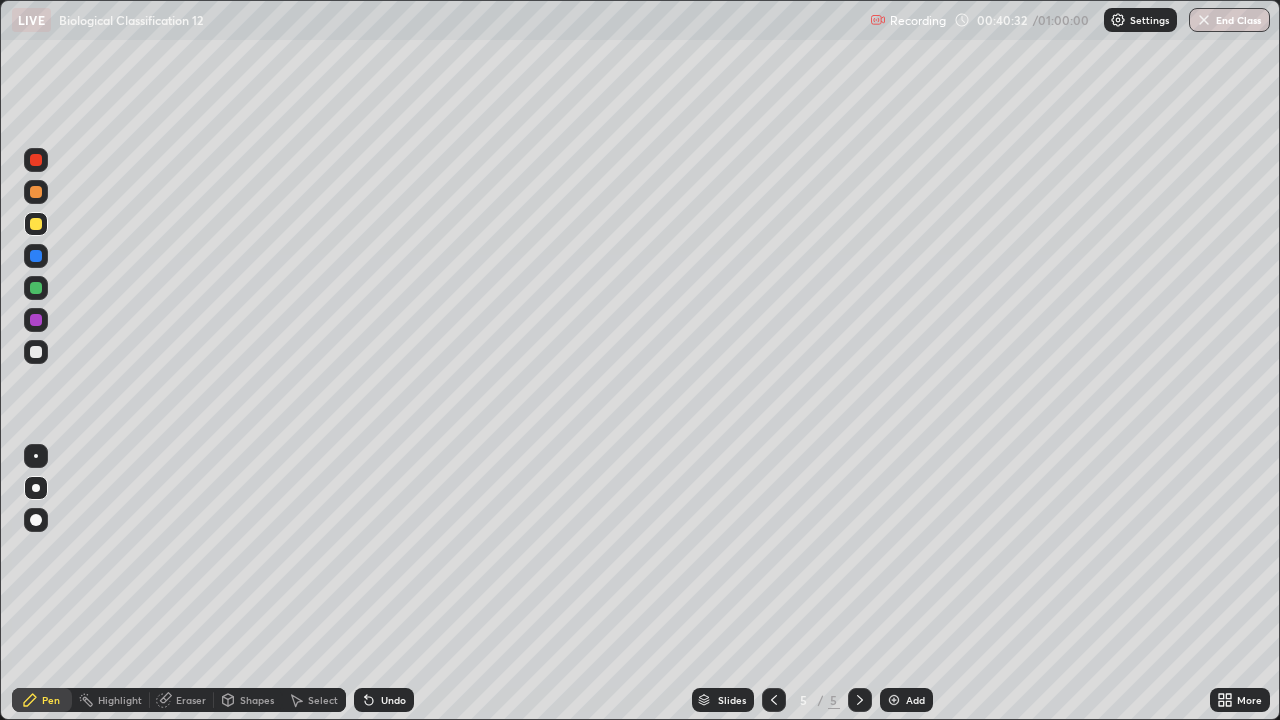 click at bounding box center [36, 352] 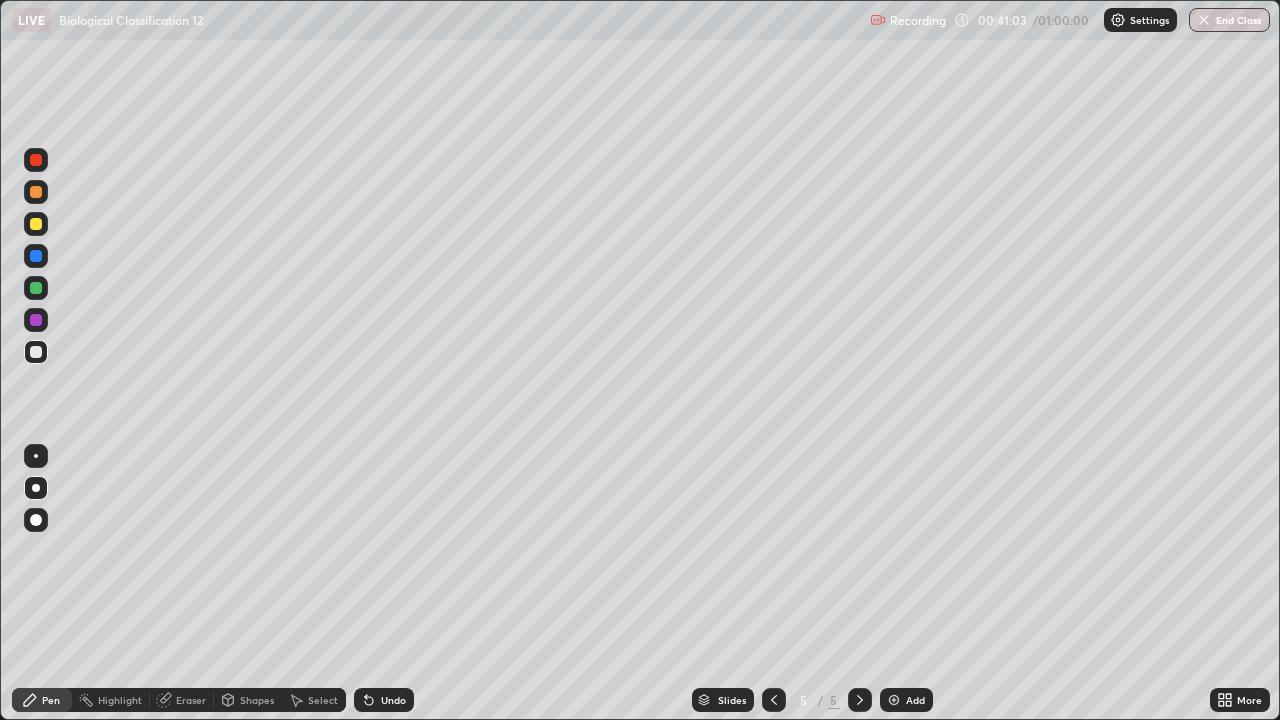 click at bounding box center (36, 288) 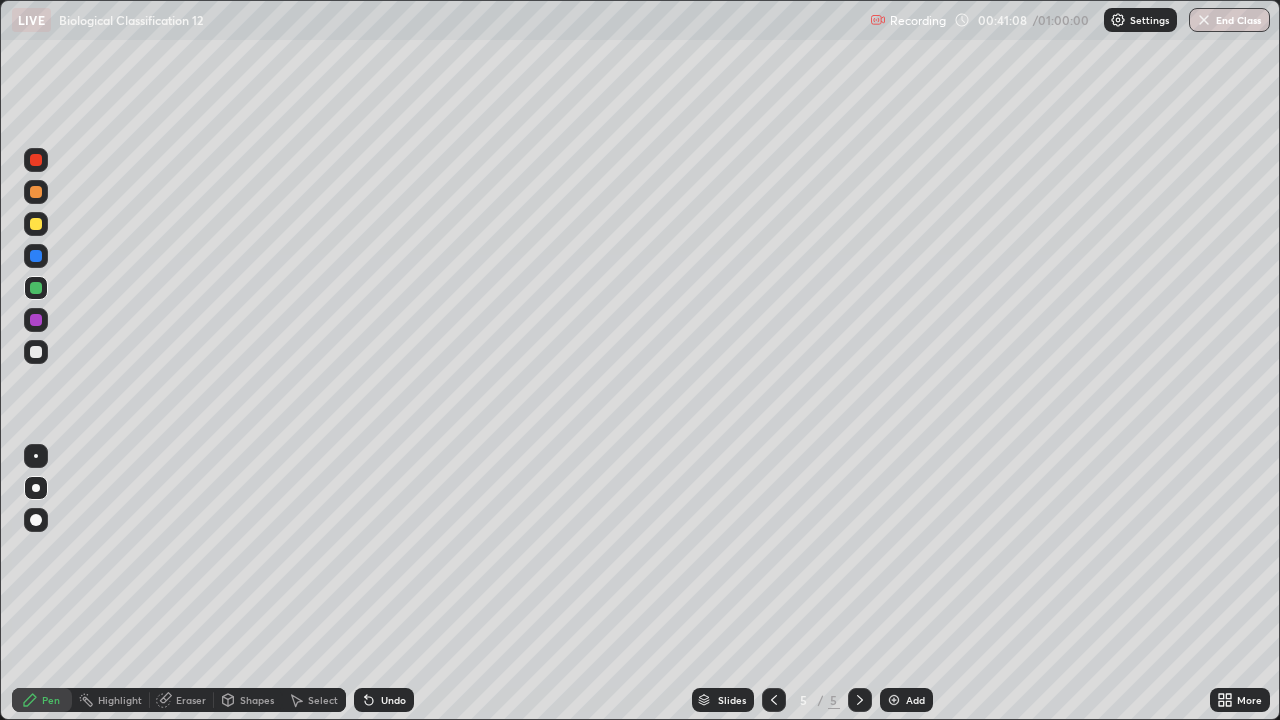 click on "Undo" at bounding box center [393, 700] 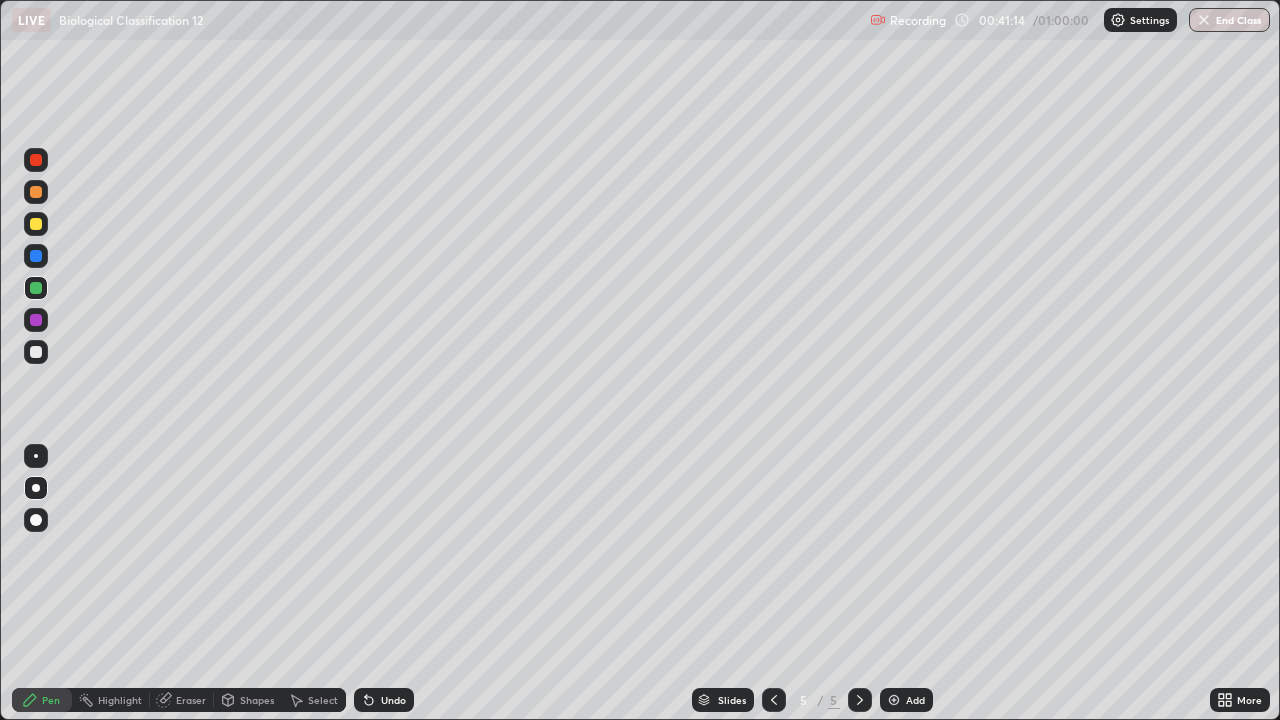 click at bounding box center [36, 224] 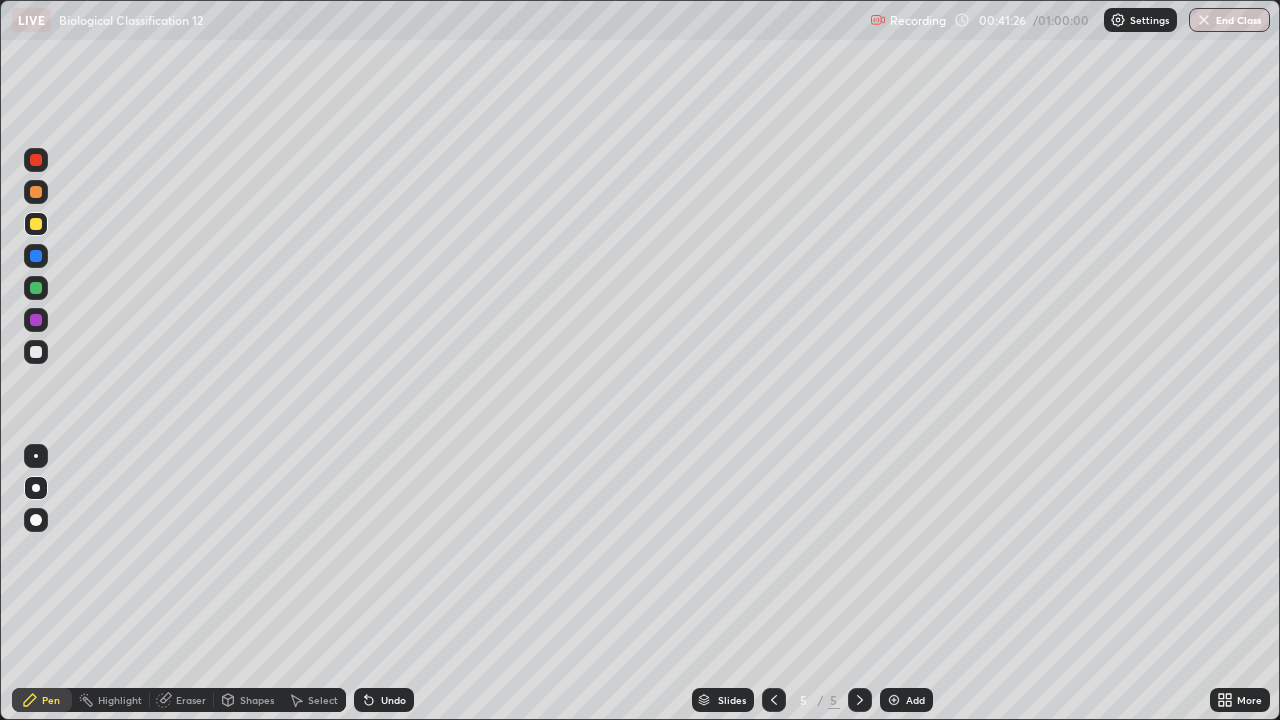 click on "Undo" at bounding box center (393, 700) 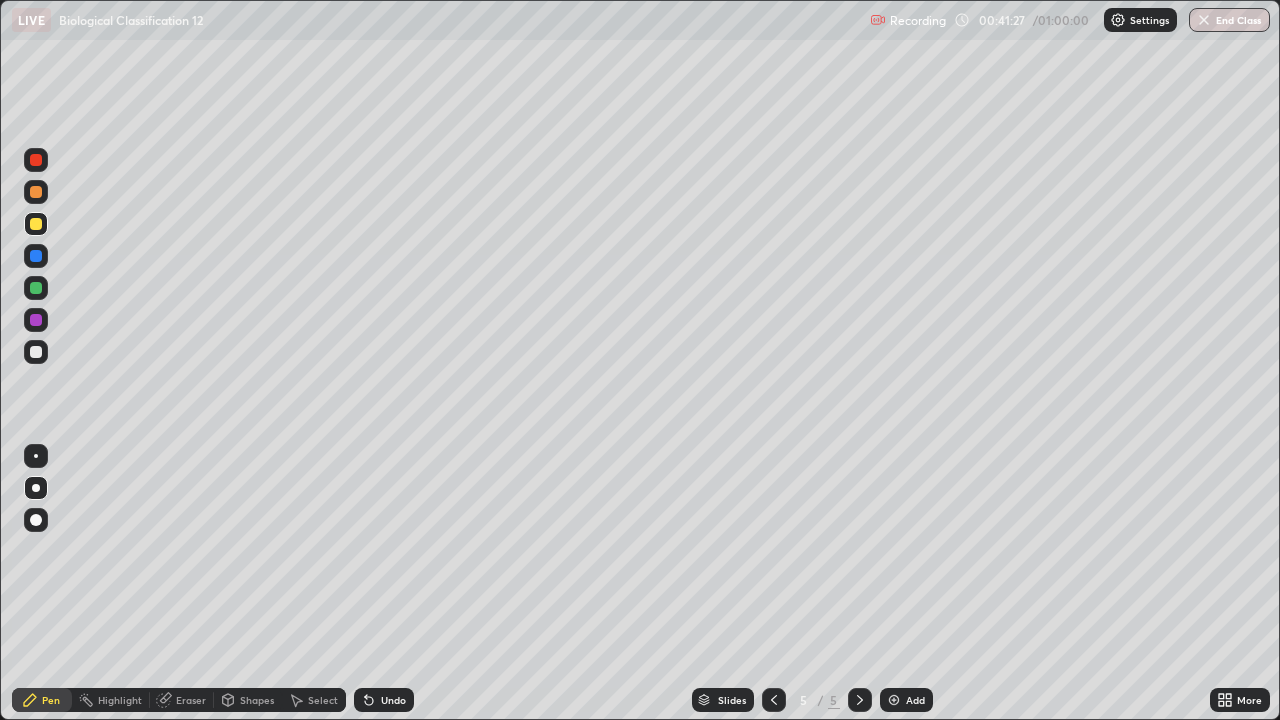 click on "Undo" at bounding box center [384, 700] 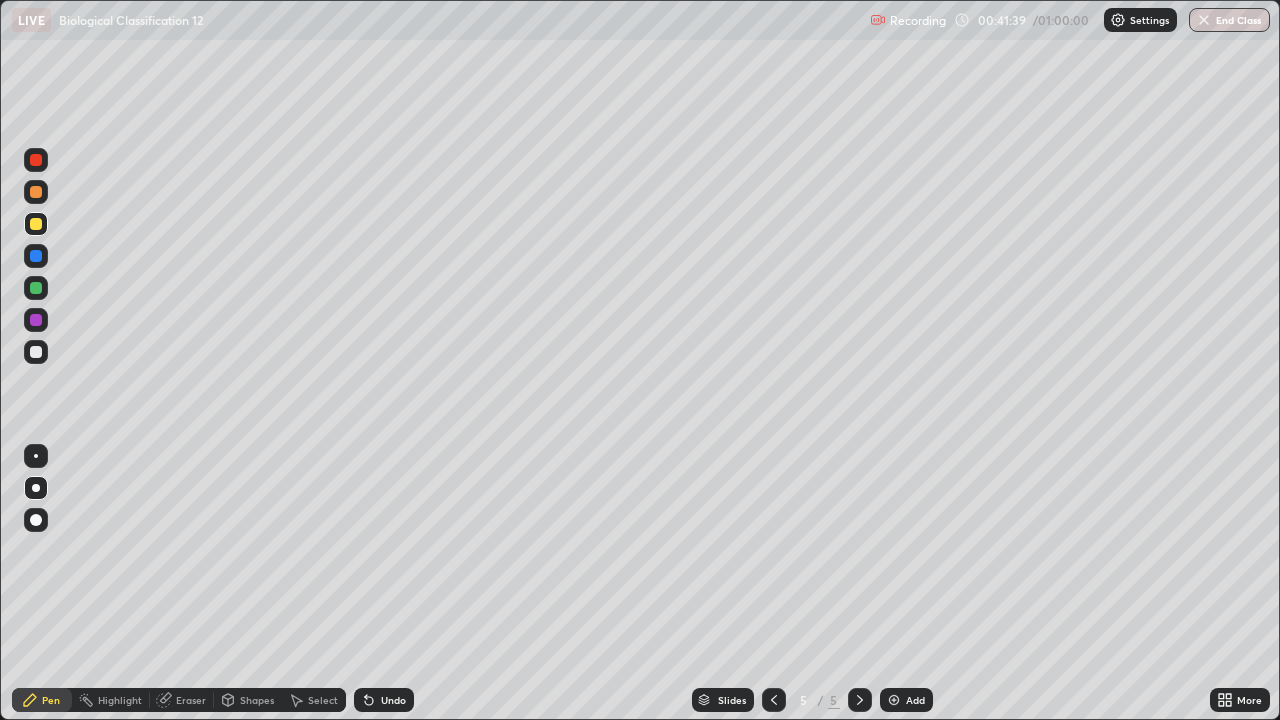 click at bounding box center (36, 288) 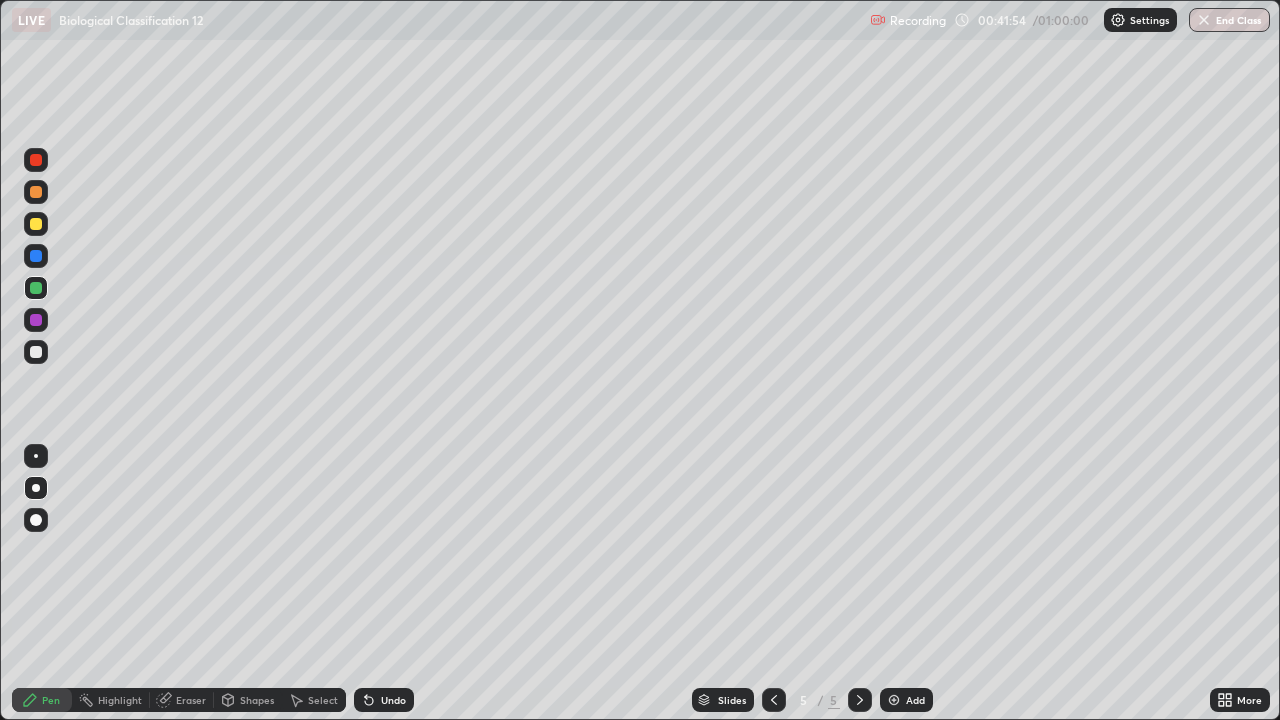 click at bounding box center [36, 288] 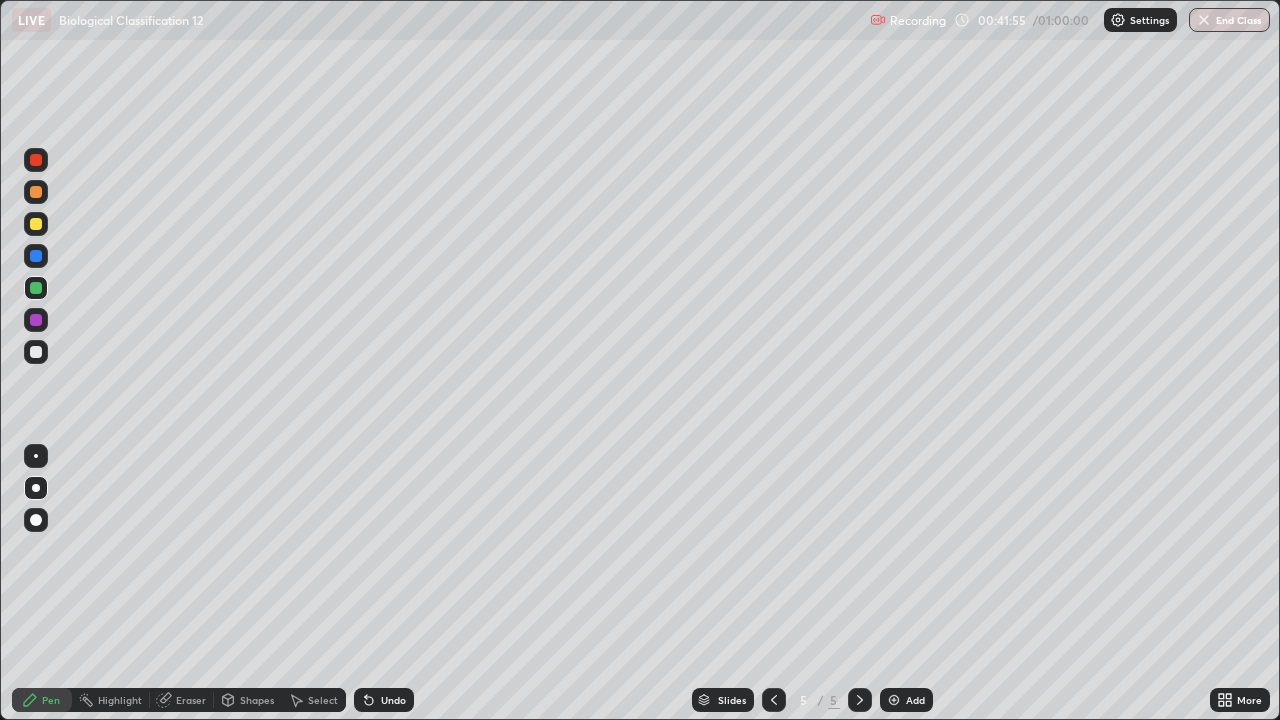 click at bounding box center [36, 352] 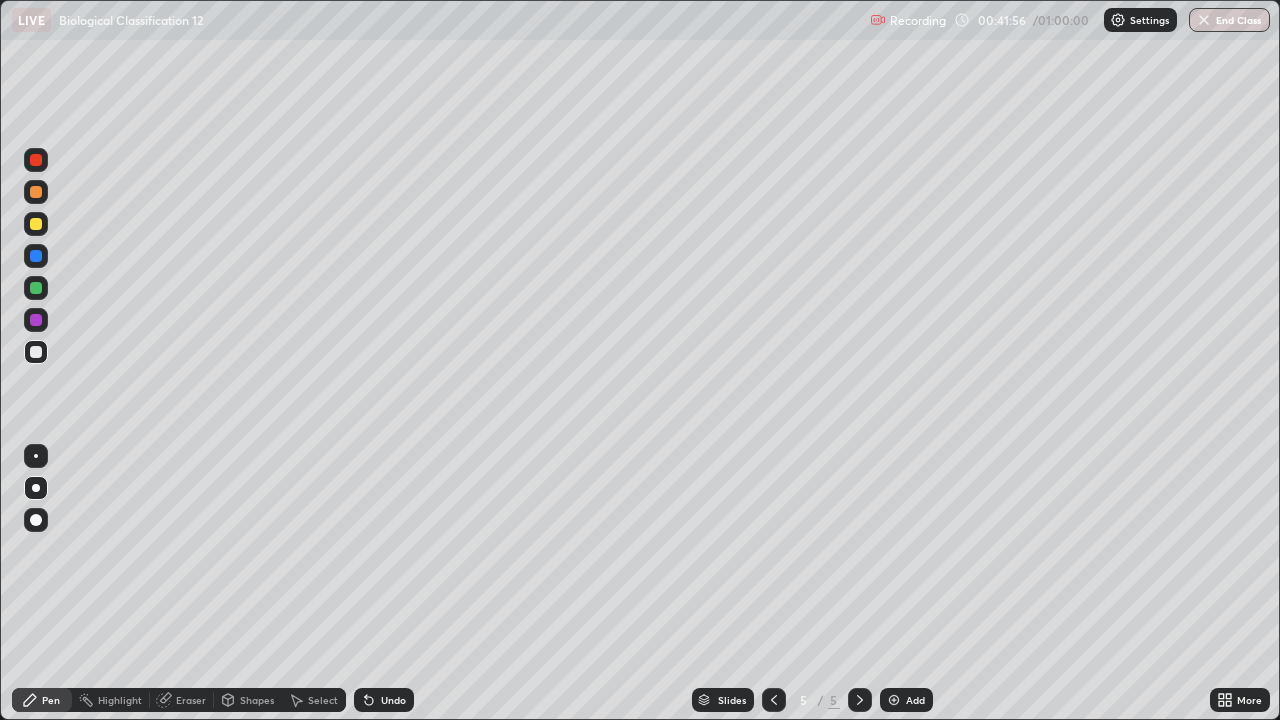 click at bounding box center (36, 256) 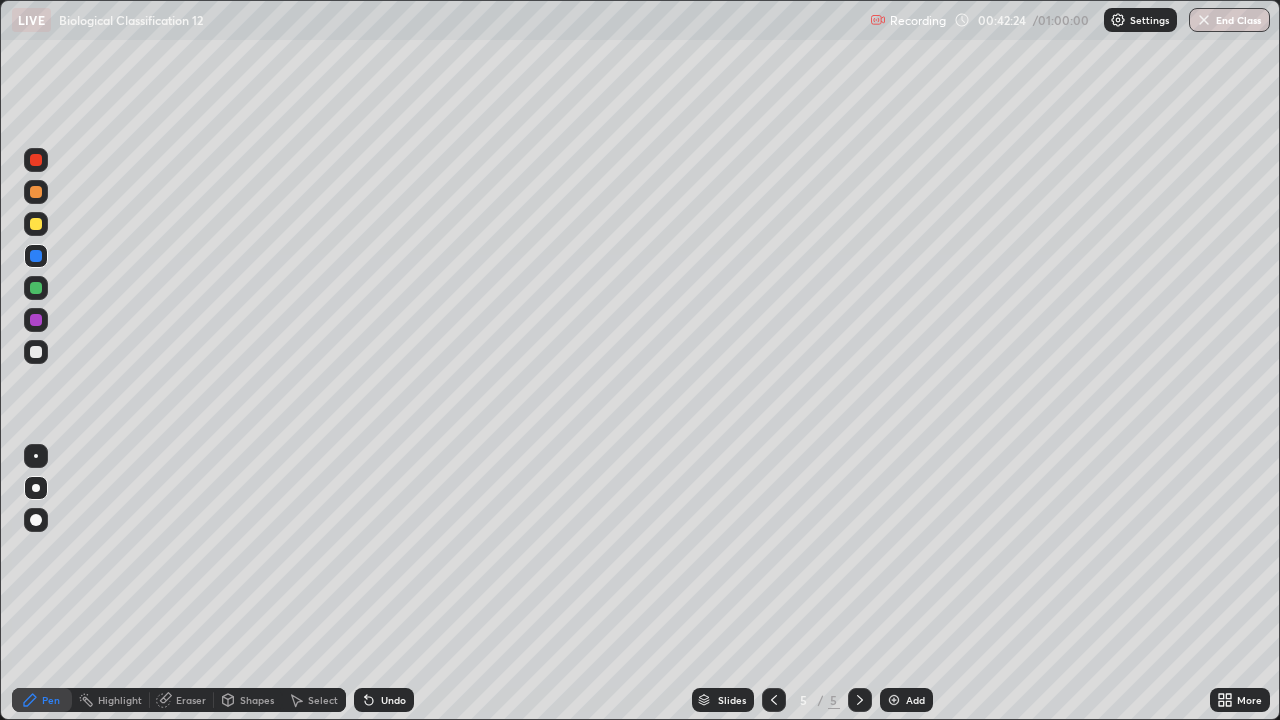 click at bounding box center (36, 352) 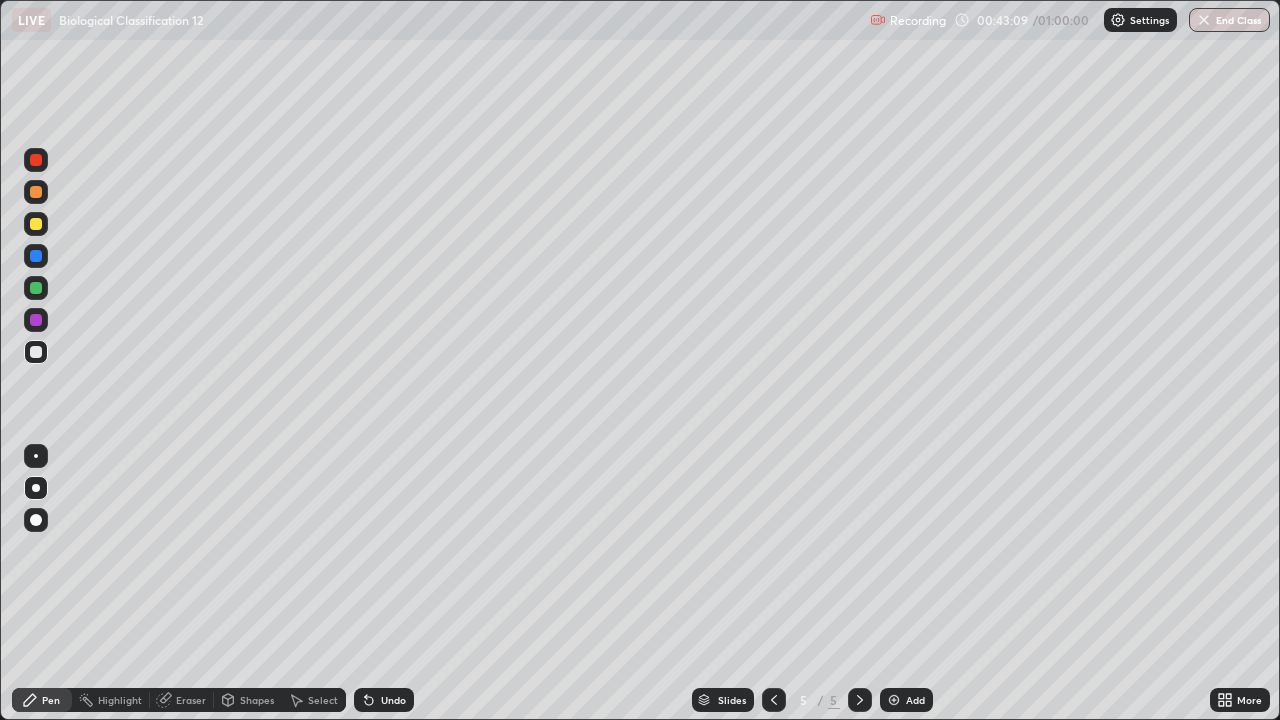 click at bounding box center [36, 352] 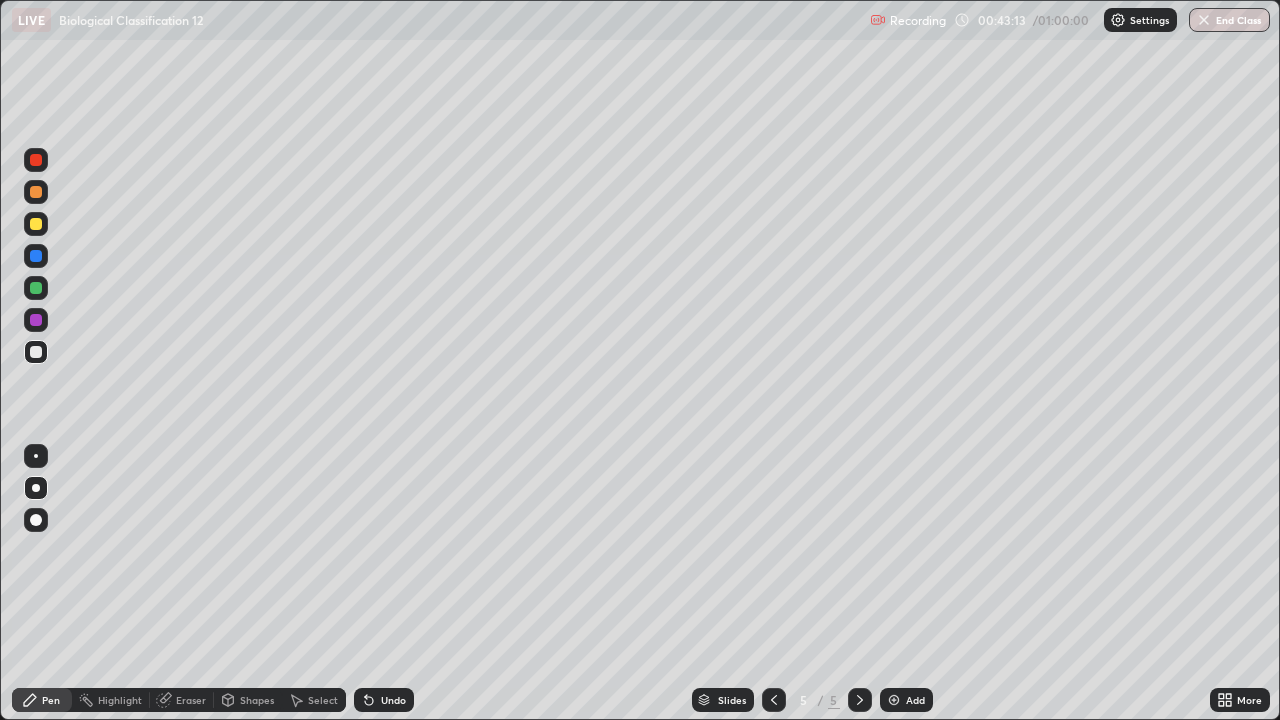 click at bounding box center (36, 352) 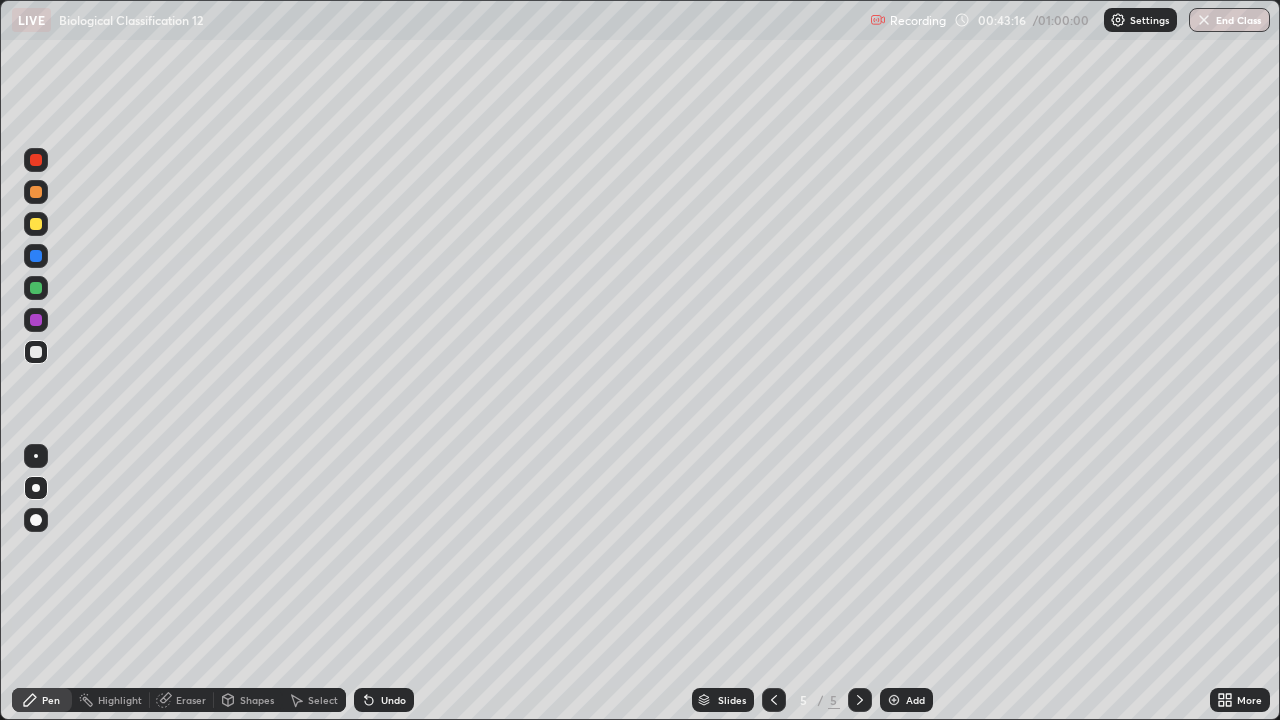 click at bounding box center [36, 256] 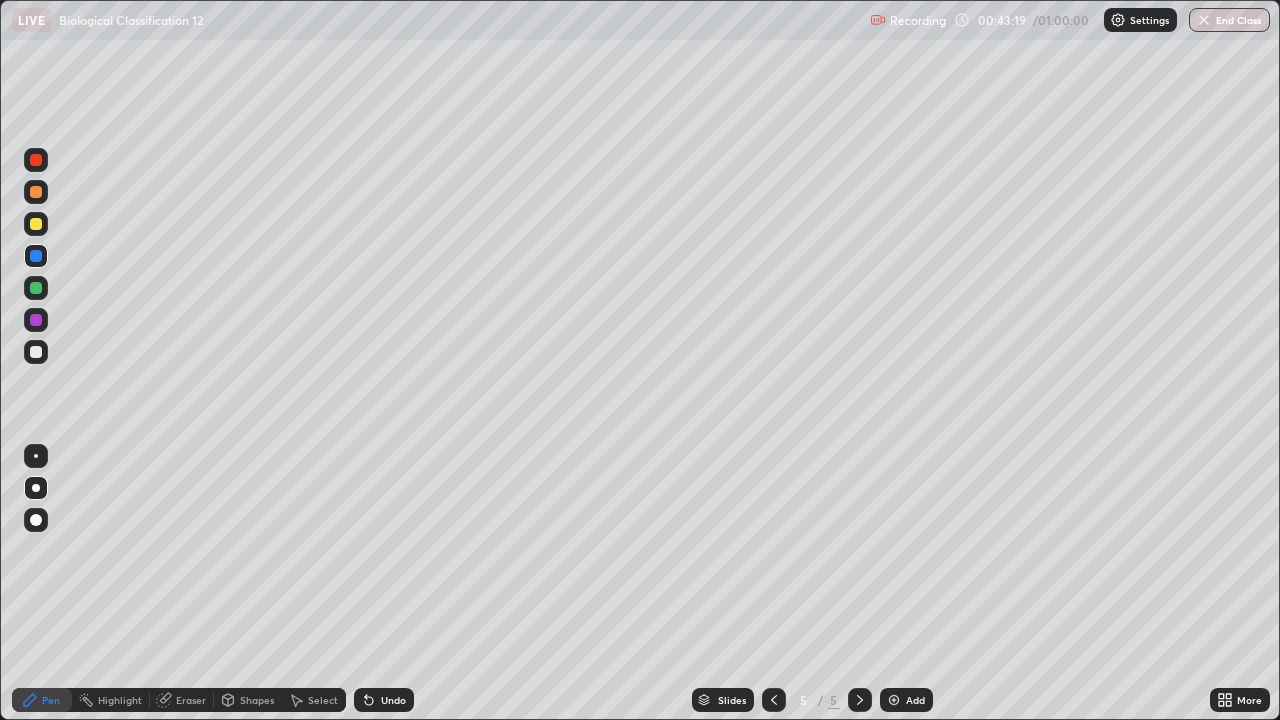 click at bounding box center [36, 352] 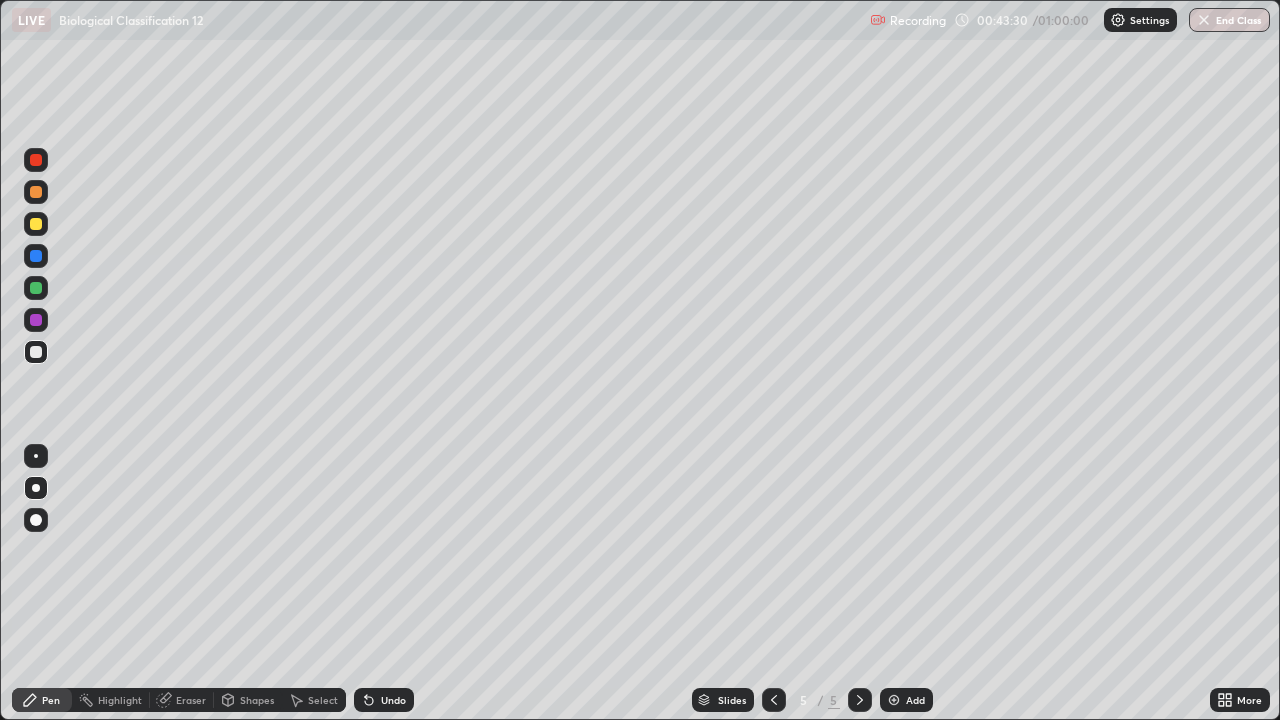 click at bounding box center (36, 256) 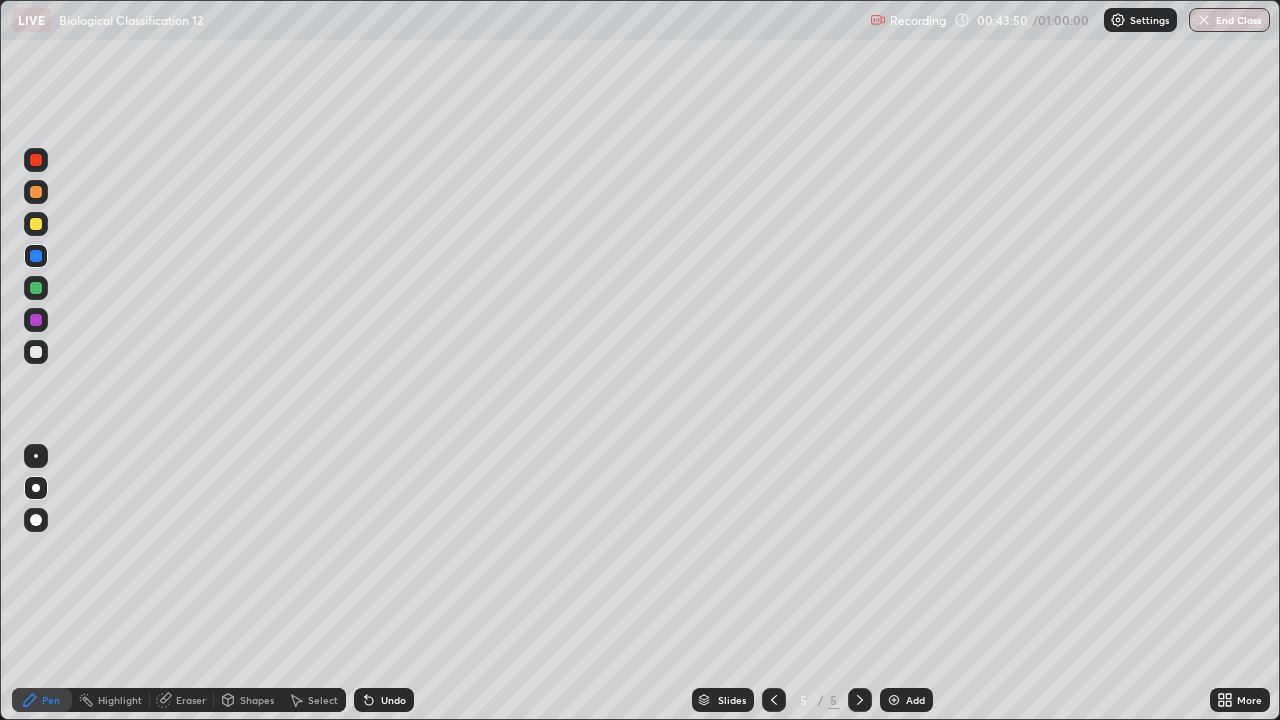 click at bounding box center (36, 224) 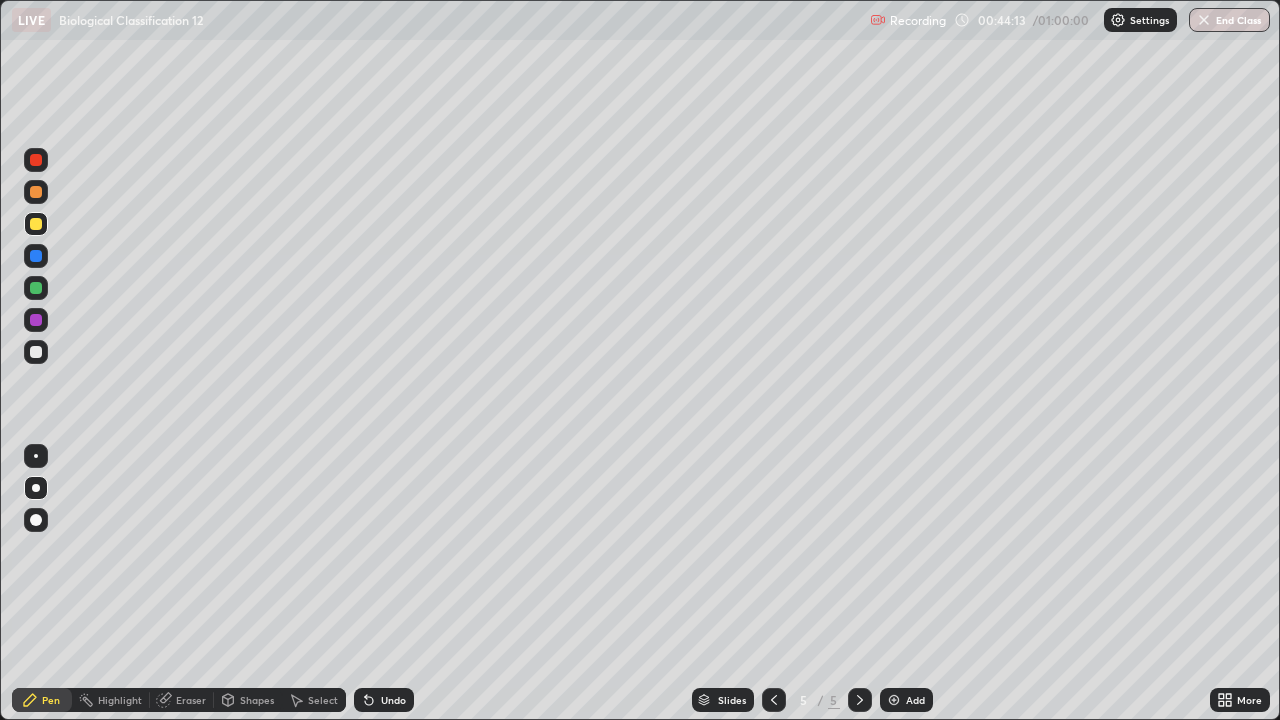 click at bounding box center (36, 352) 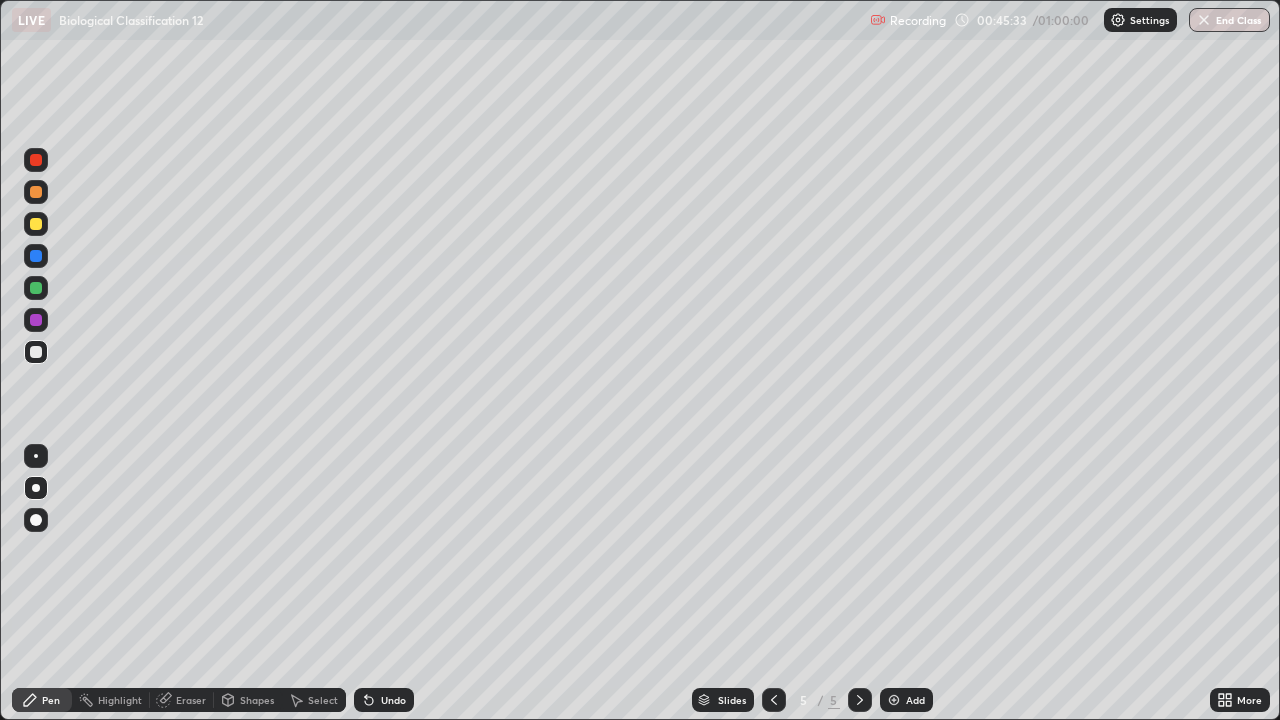 click at bounding box center [36, 288] 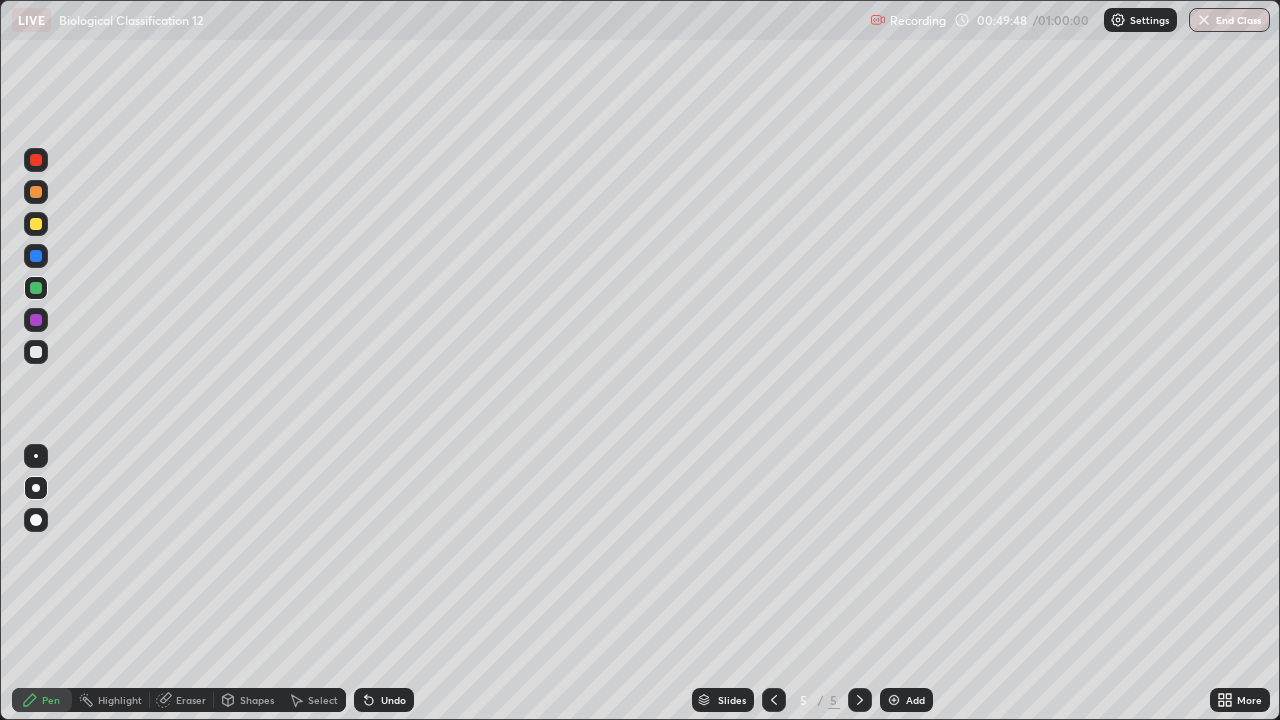 click on "Undo" at bounding box center (393, 700) 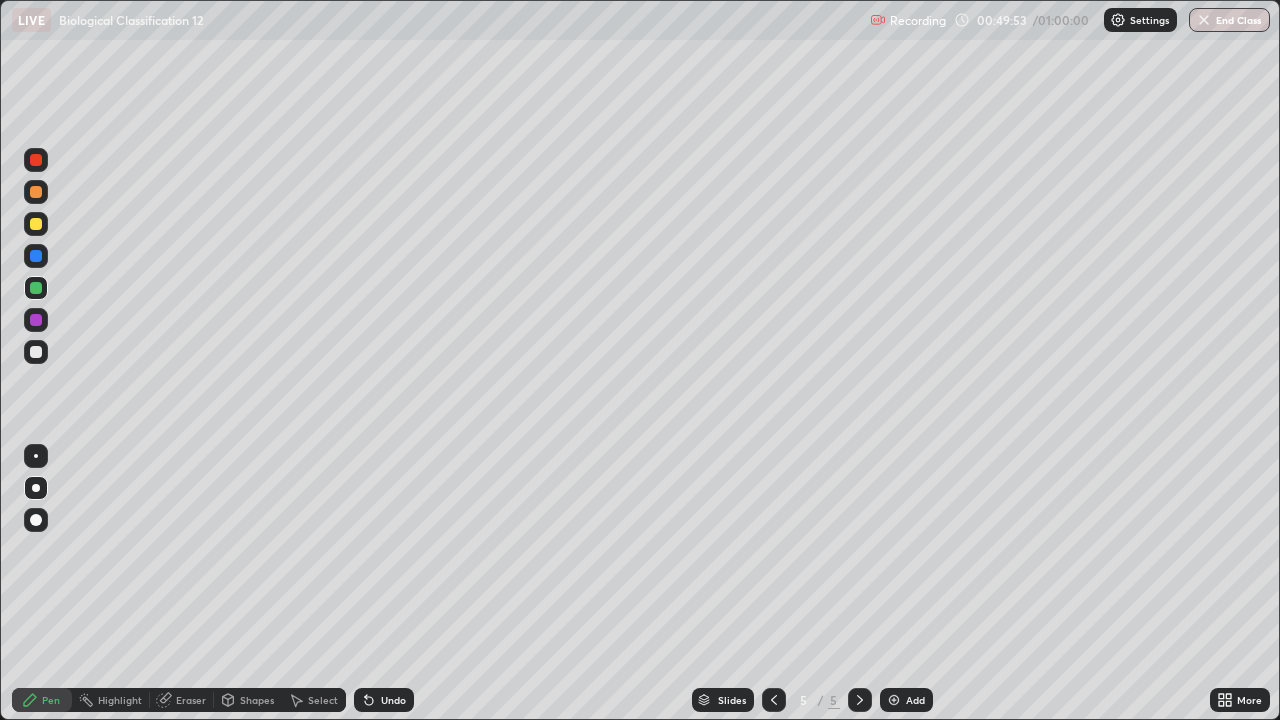 click on "More" at bounding box center [1249, 700] 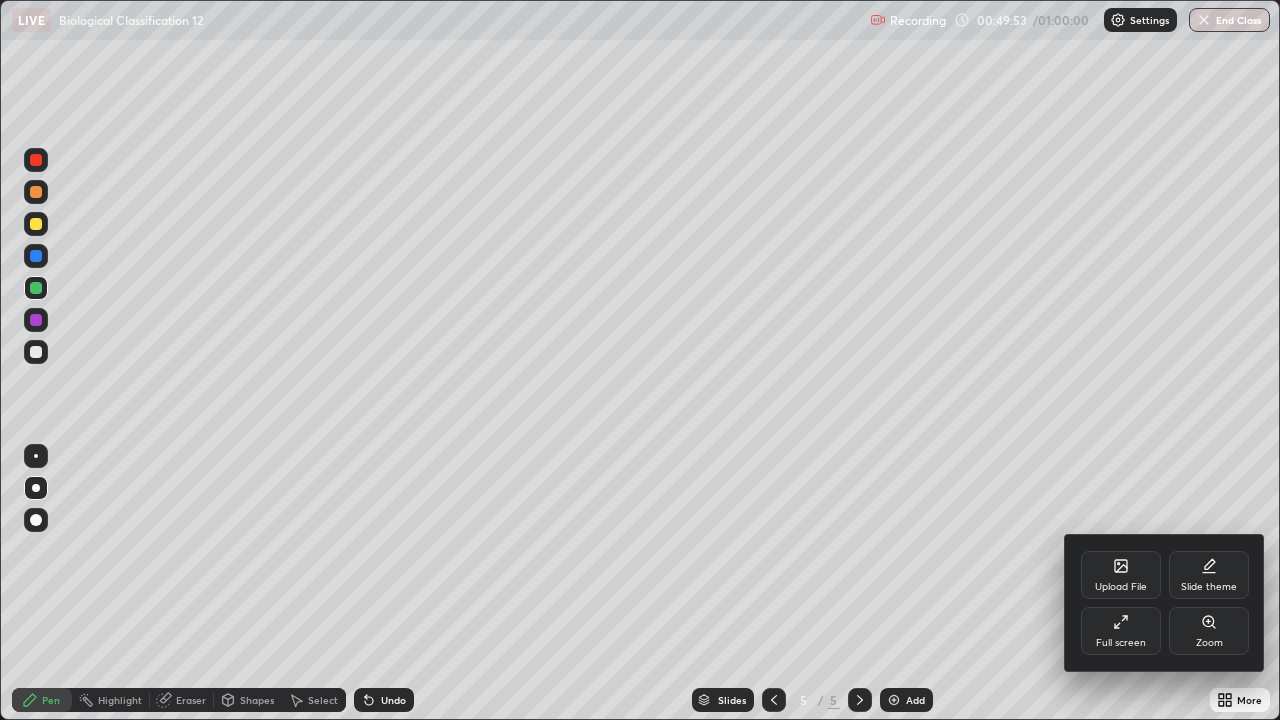 click on "Full screen" at bounding box center [1121, 631] 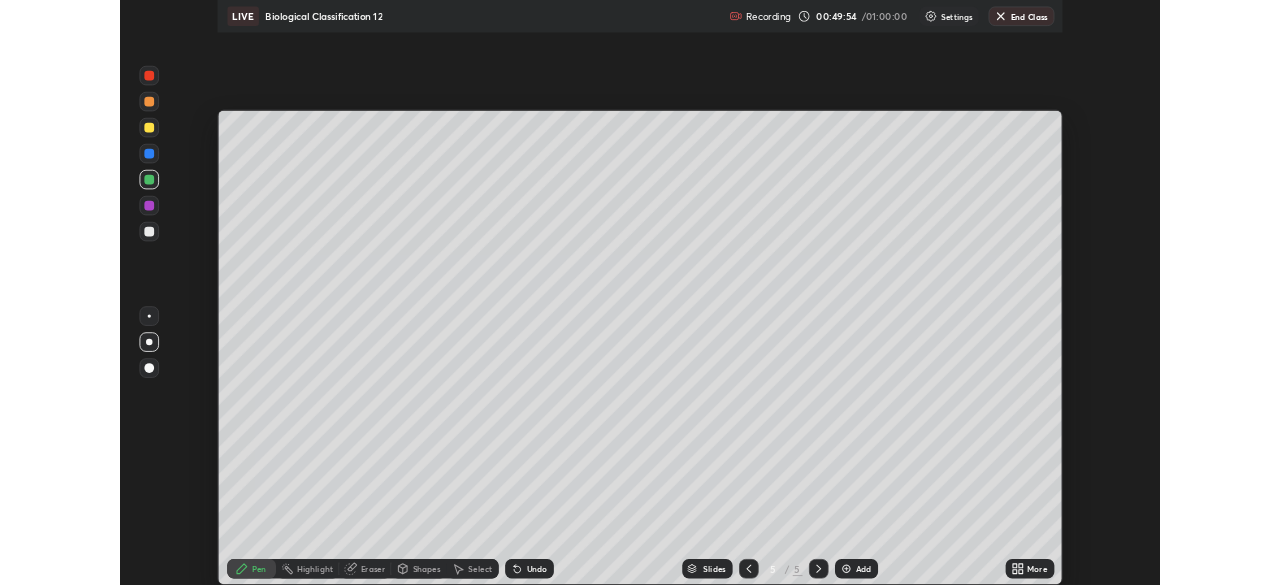 scroll, scrollTop: 585, scrollLeft: 1280, axis: both 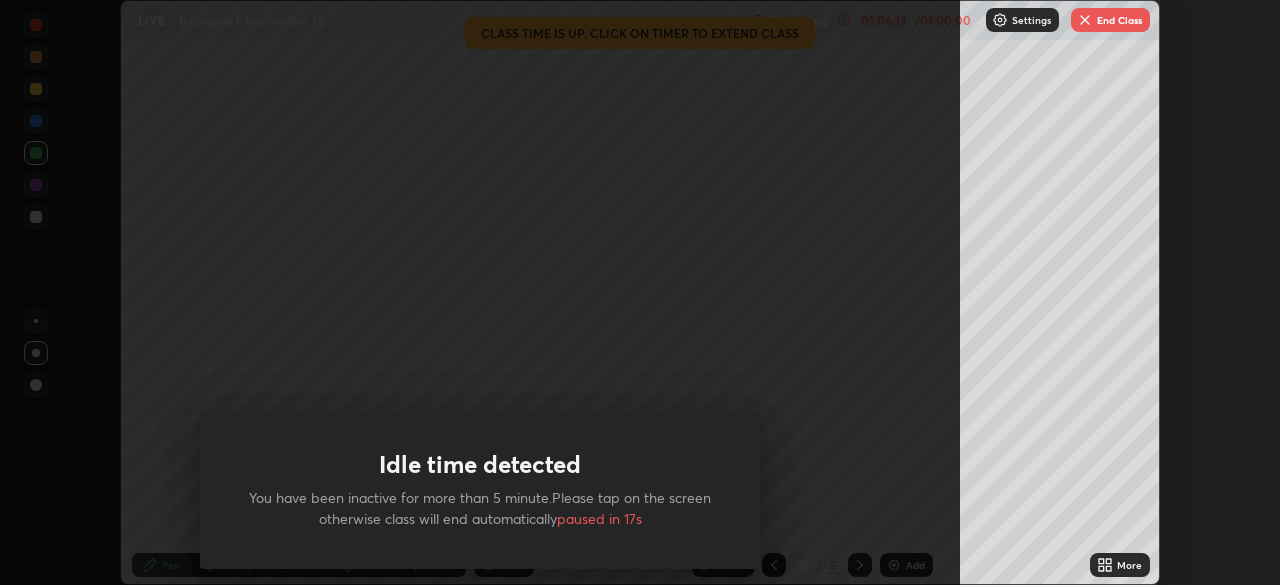 click on "End Class" at bounding box center [1110, 20] 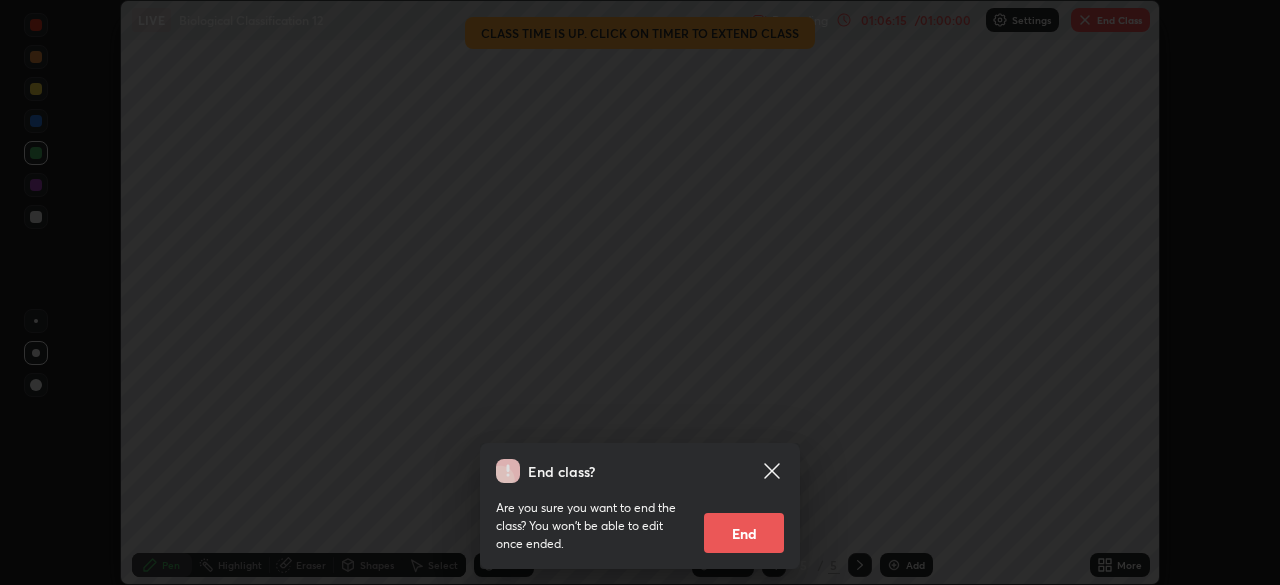 click on "End" at bounding box center [744, 533] 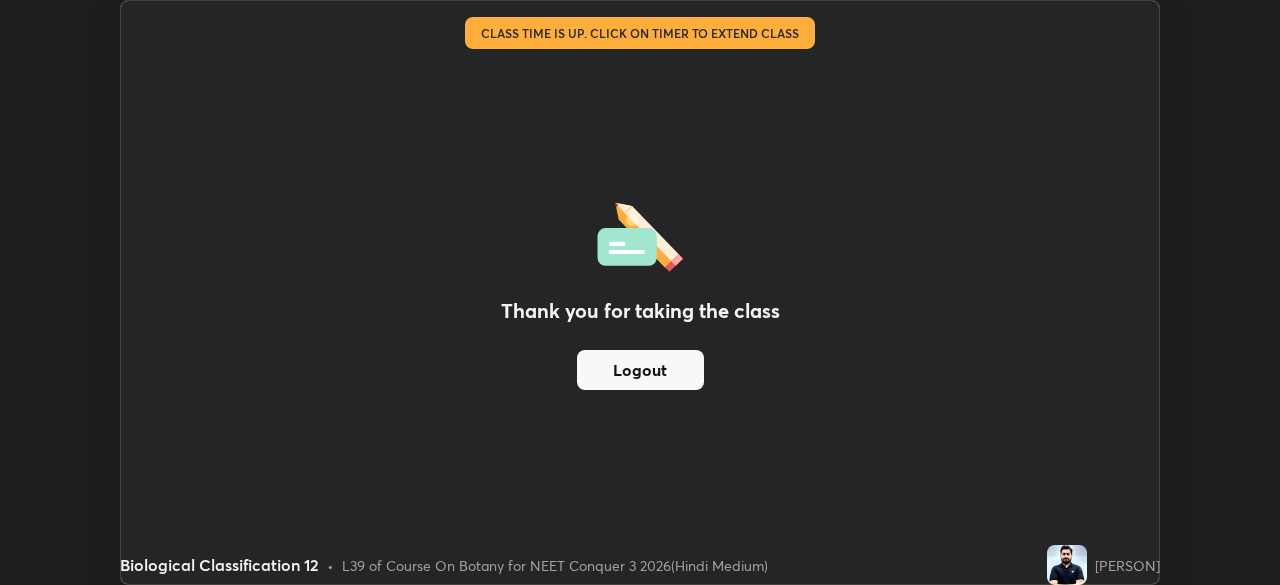 click on "Logout" at bounding box center [640, 370] 